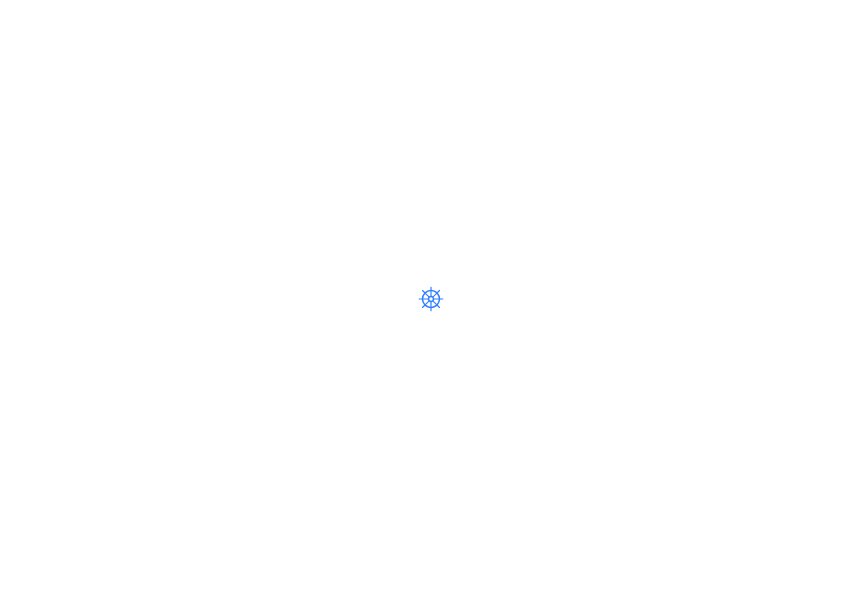 scroll, scrollTop: 0, scrollLeft: 0, axis: both 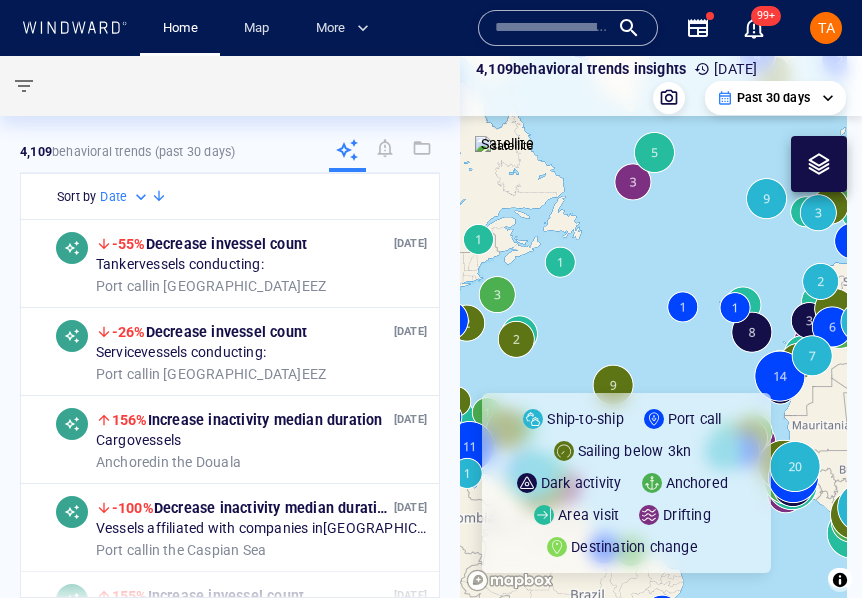 click at bounding box center (552, 28) 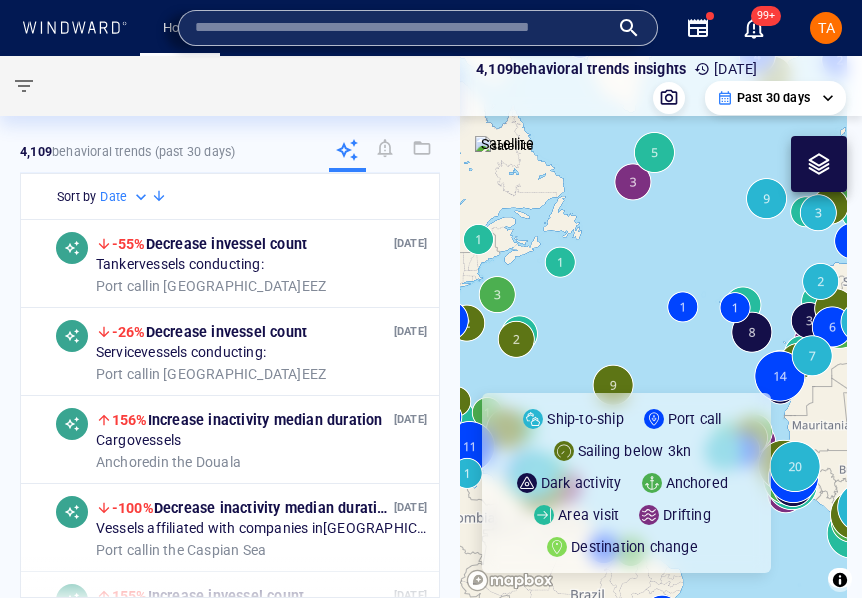 click at bounding box center [225, 86] 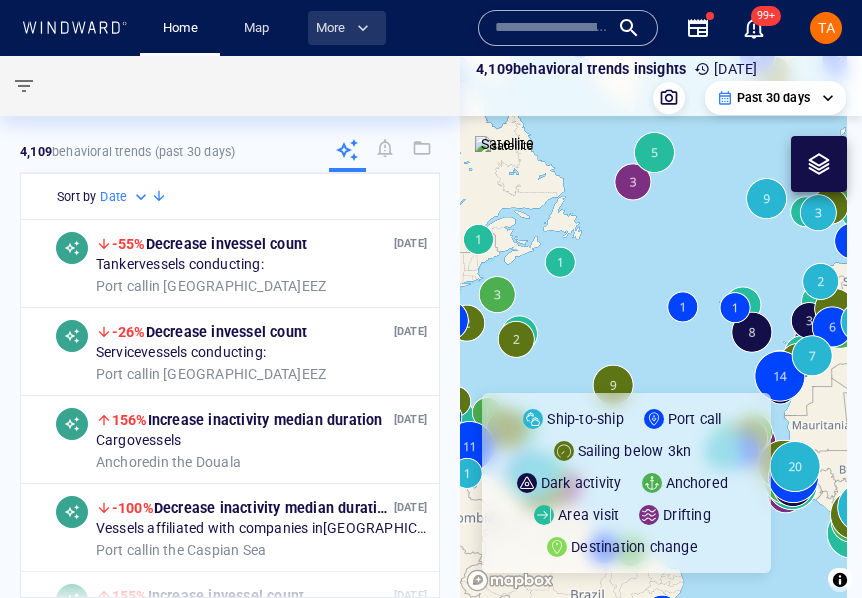 click on "More" at bounding box center (342, 28) 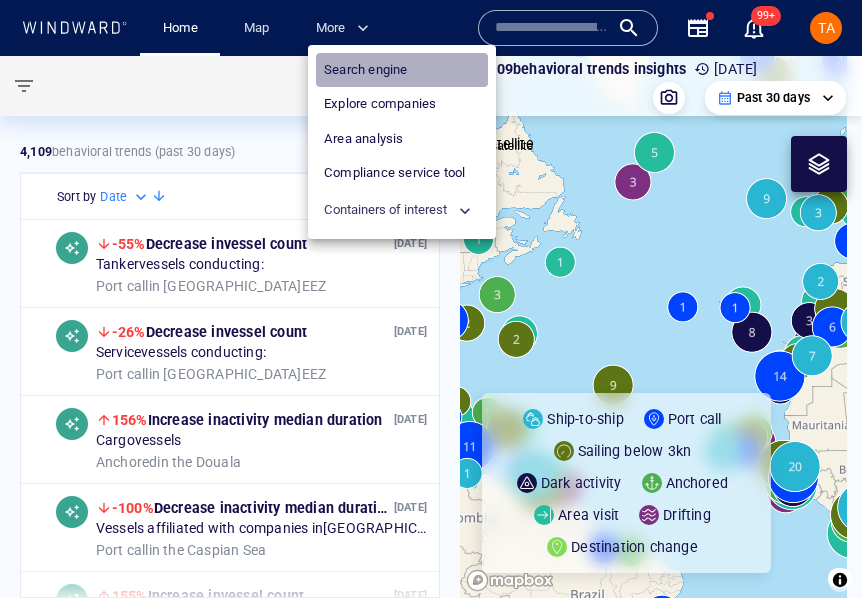 click on "Search engine" at bounding box center [402, 70] 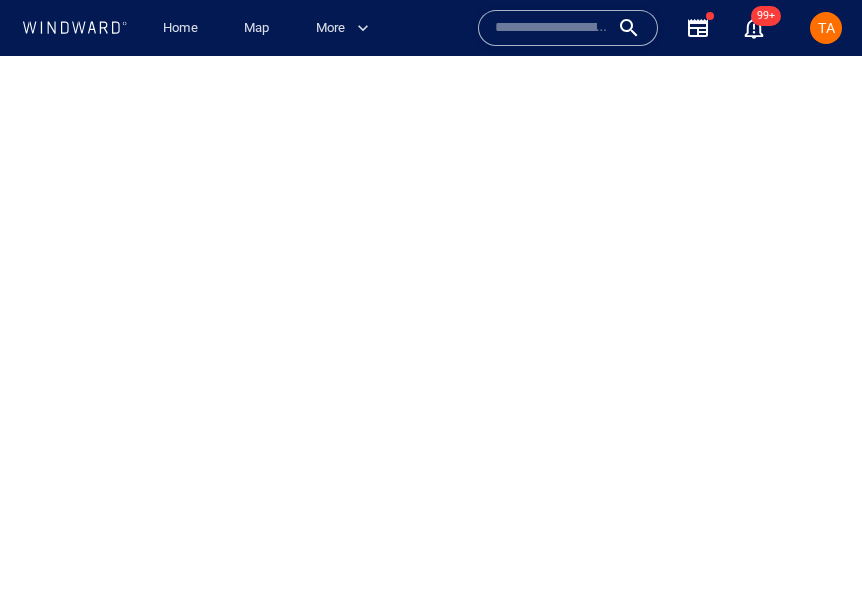 scroll, scrollTop: 0, scrollLeft: 0, axis: both 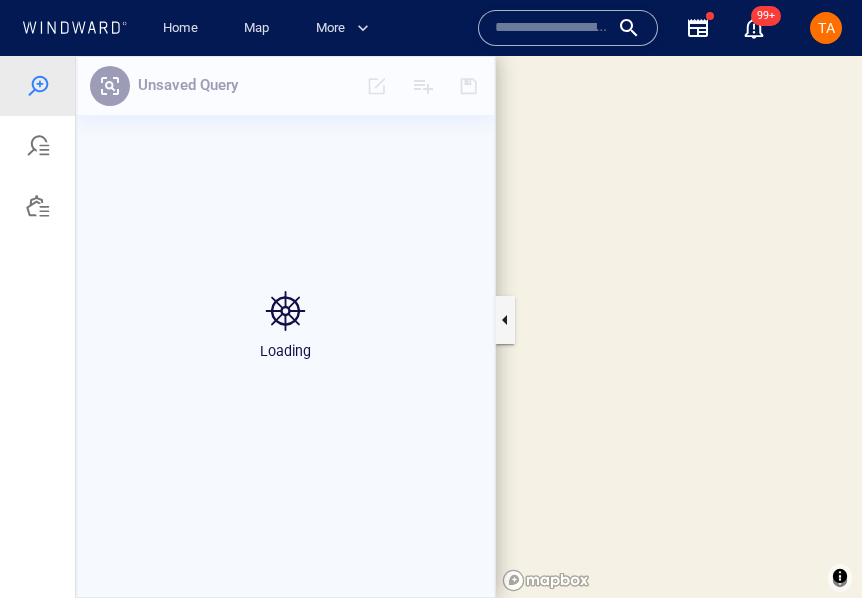 click on "TA" at bounding box center [826, 28] 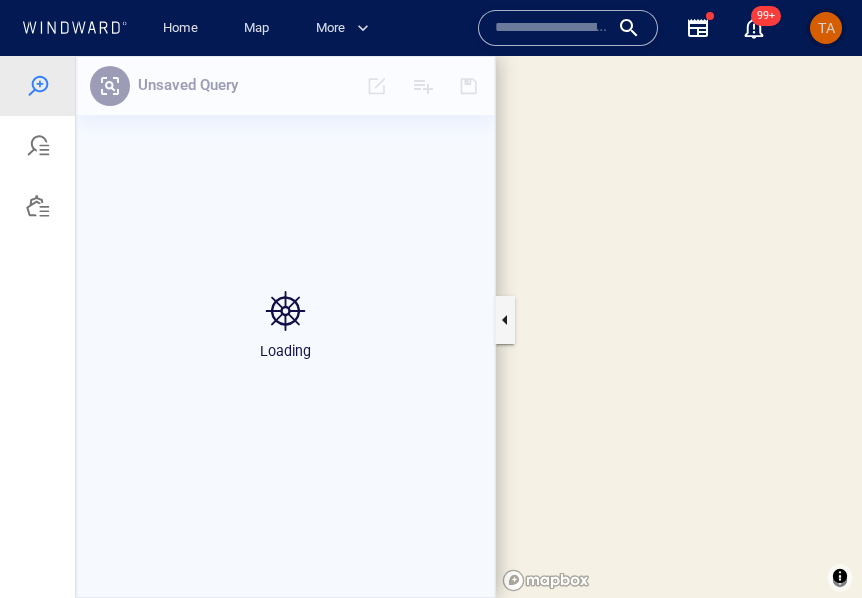 click on "TA" at bounding box center [826, 28] 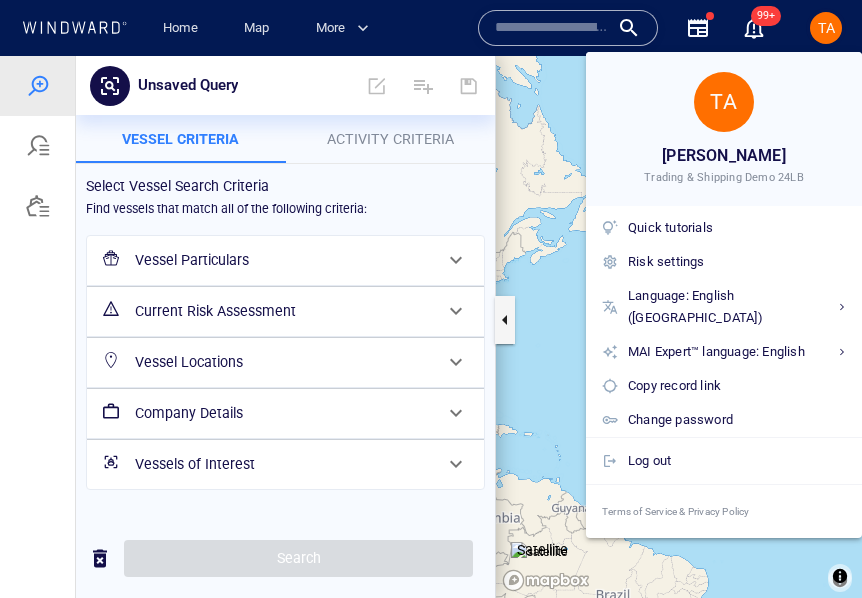 click at bounding box center (431, 299) 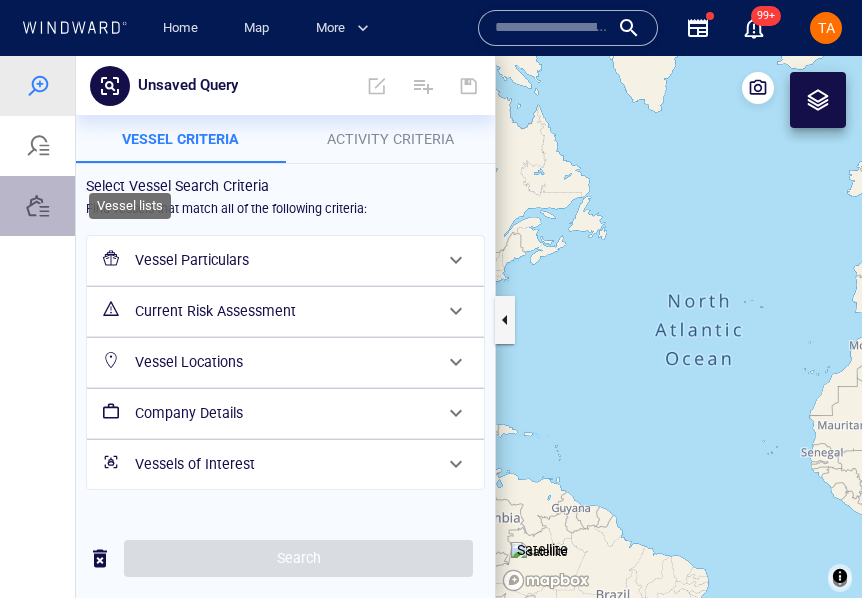 click at bounding box center (38, 206) 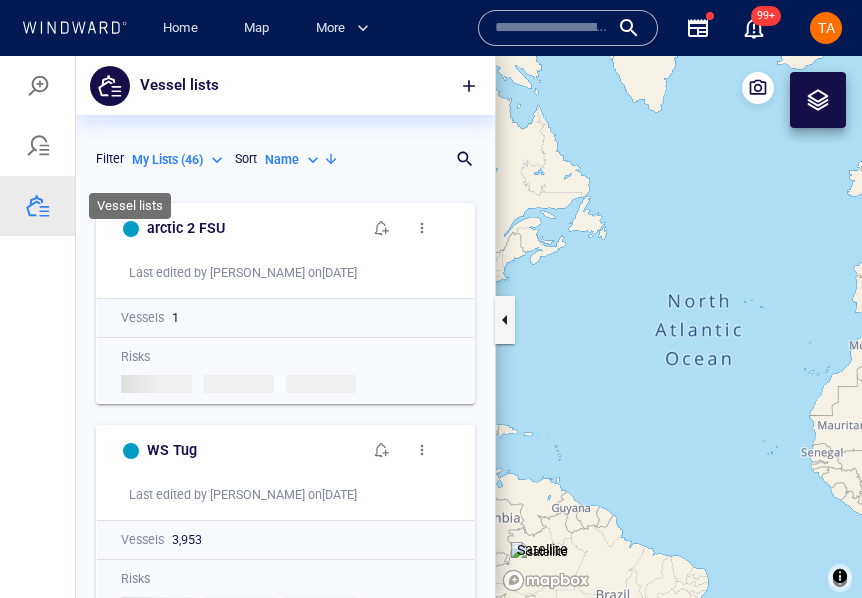 scroll, scrollTop: 16, scrollLeft: 16, axis: both 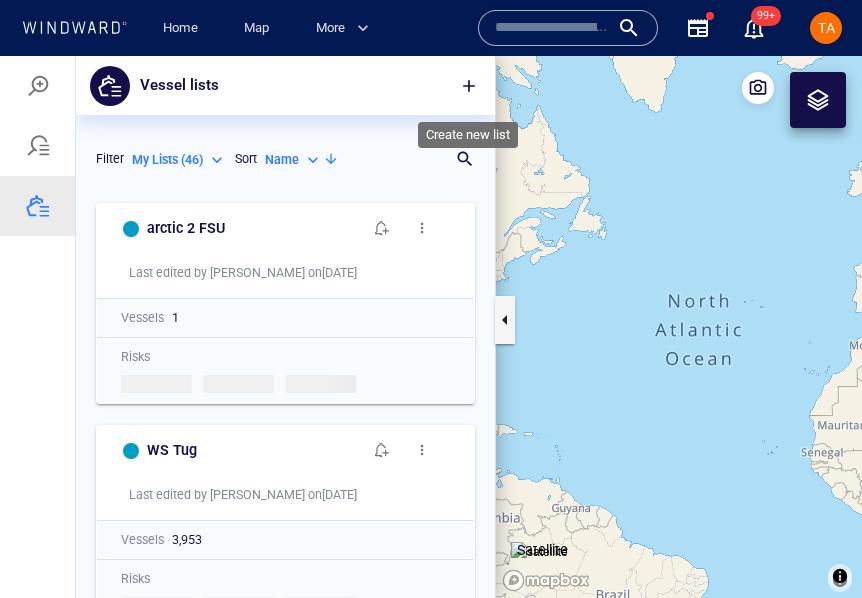 click at bounding box center (469, 86) 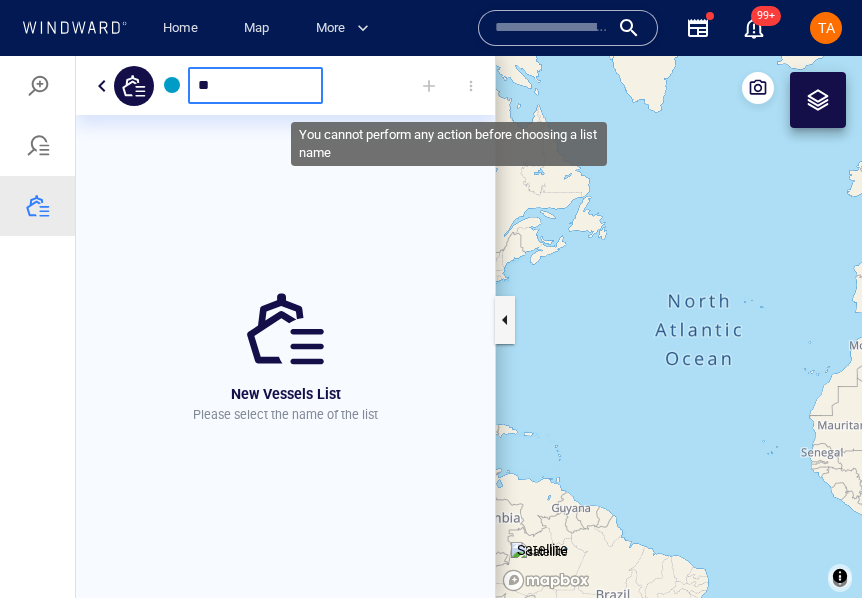 type on "*" 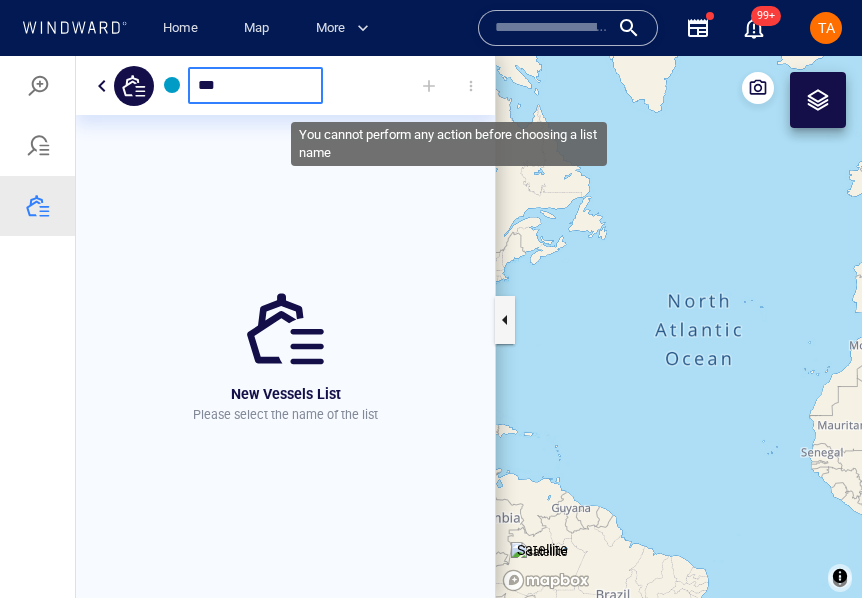type on "***" 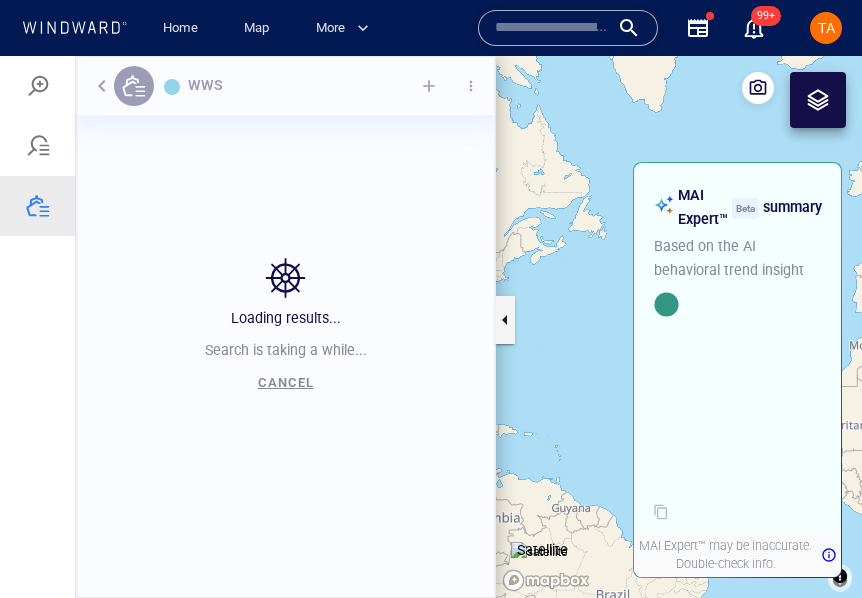 scroll, scrollTop: 16, scrollLeft: 16, axis: both 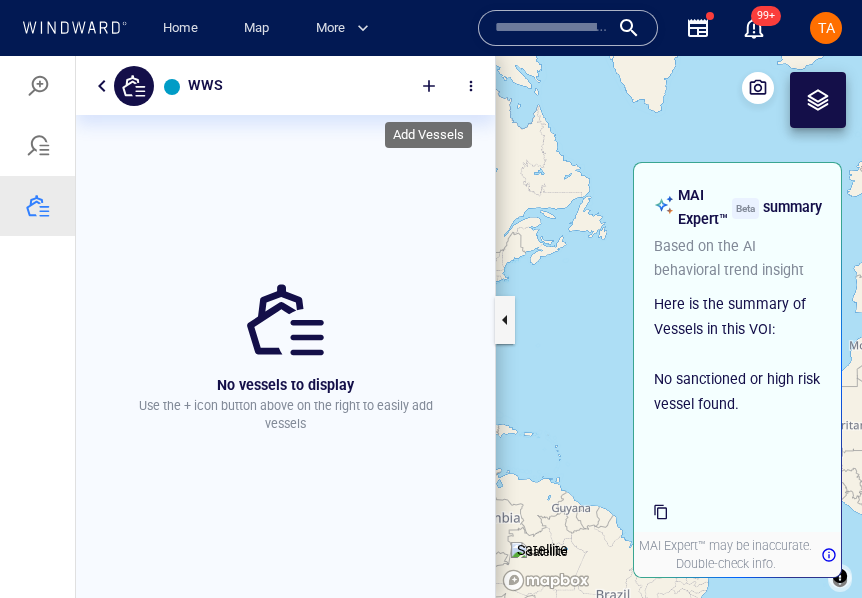 click at bounding box center (429, 86) 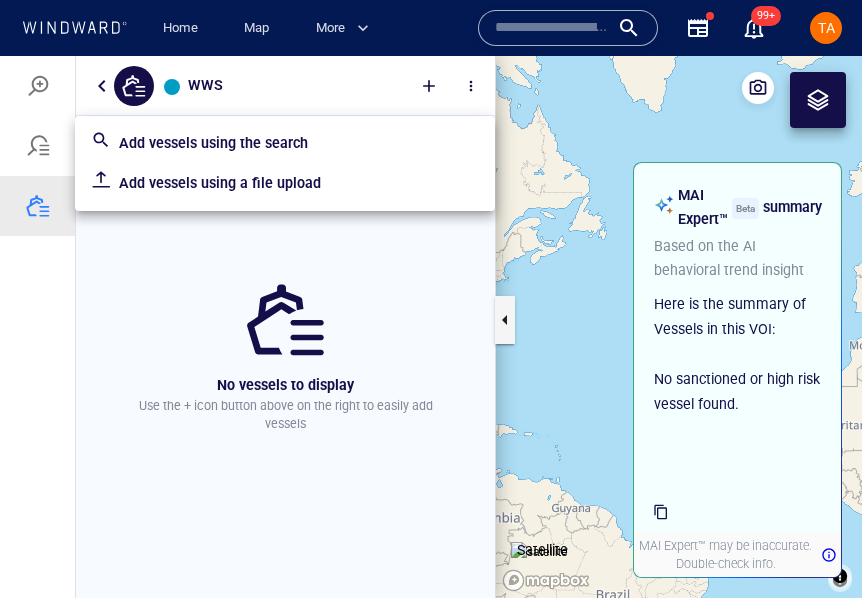 click on "Add vessels using the search" at bounding box center [299, 143] 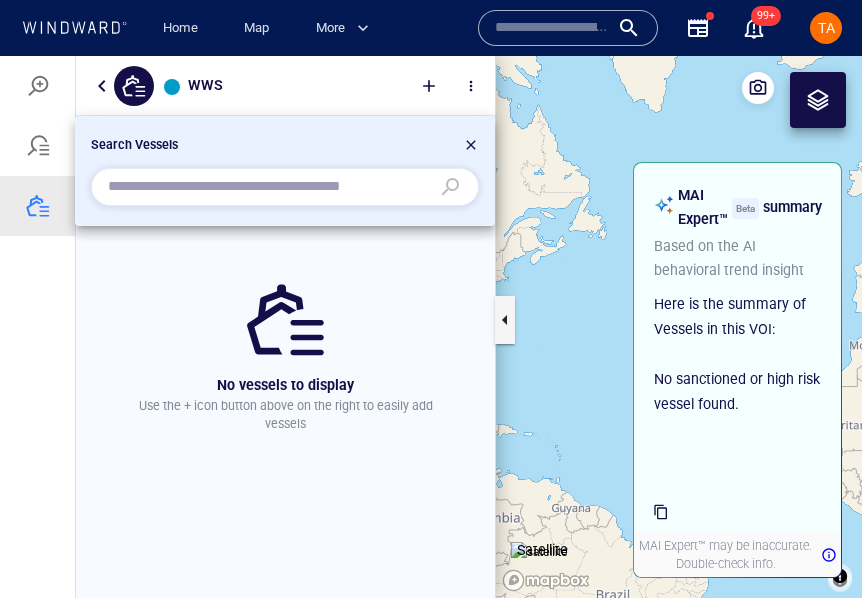 click at bounding box center [269, 187] 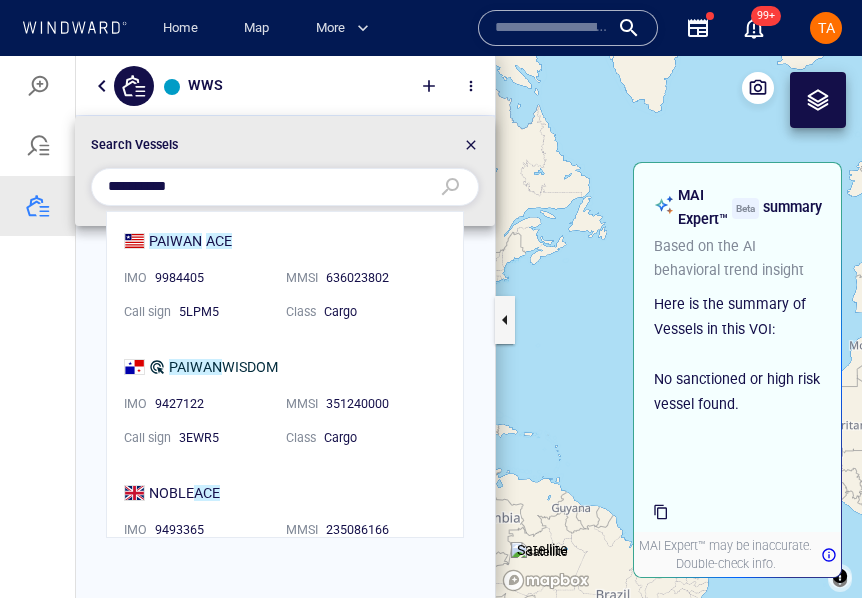 scroll, scrollTop: 16, scrollLeft: 16, axis: both 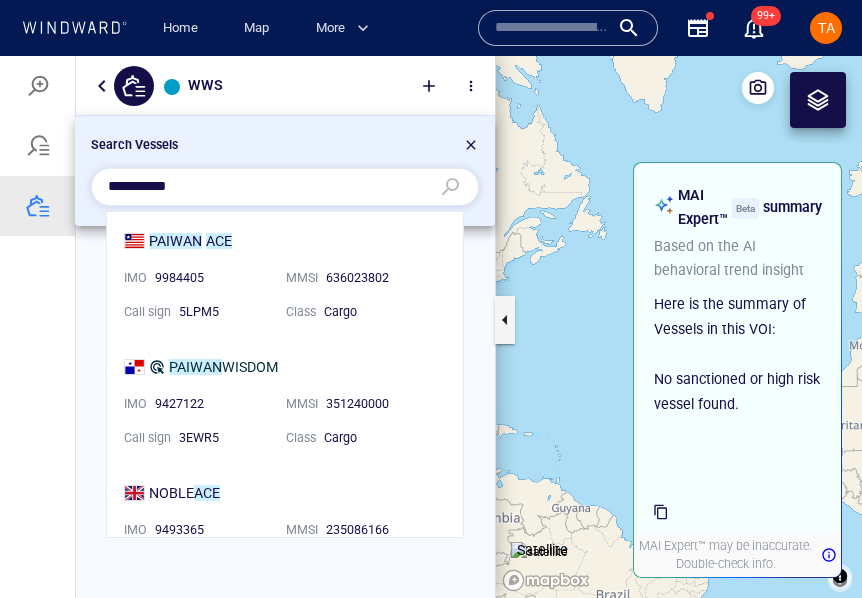 click on "PAIWAN   ACE IMO 9984405 MMSI 636023802 Call sign 5LPM5 Class Cargo" at bounding box center [277, 275] 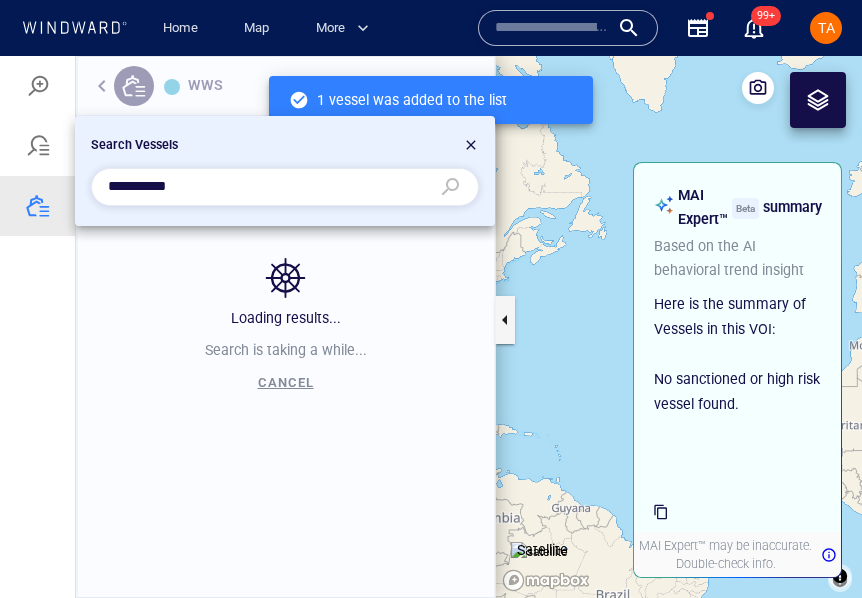 scroll, scrollTop: 16, scrollLeft: 16, axis: both 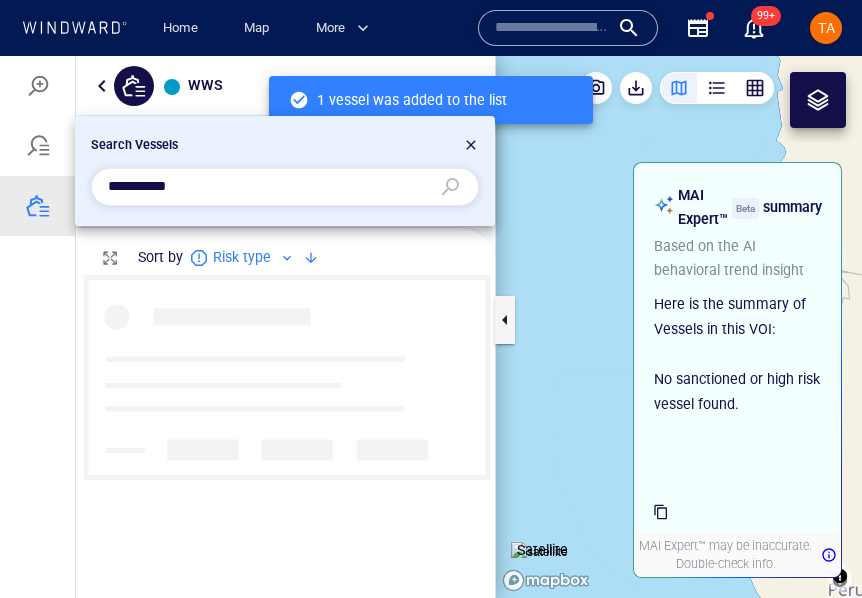 click on "**********" at bounding box center (269, 187) 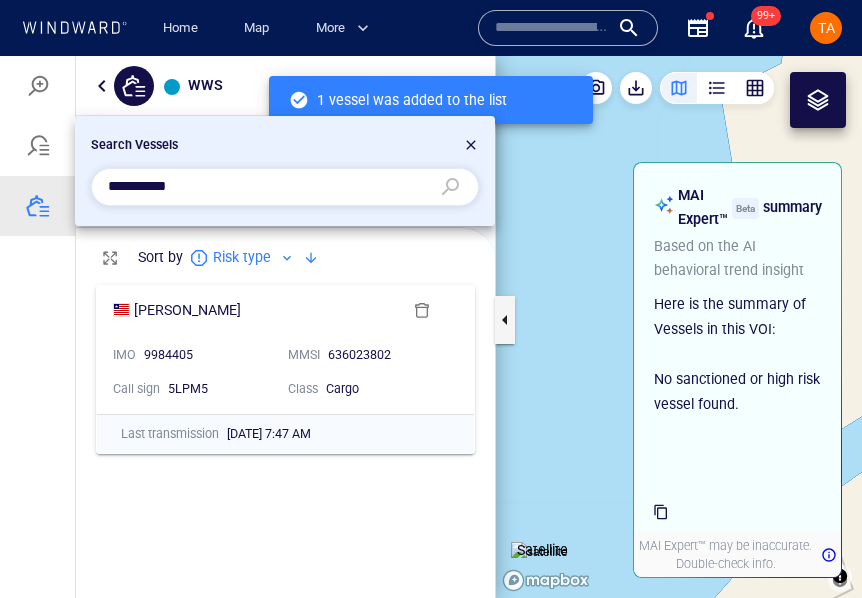 click on "**********" at bounding box center [269, 187] 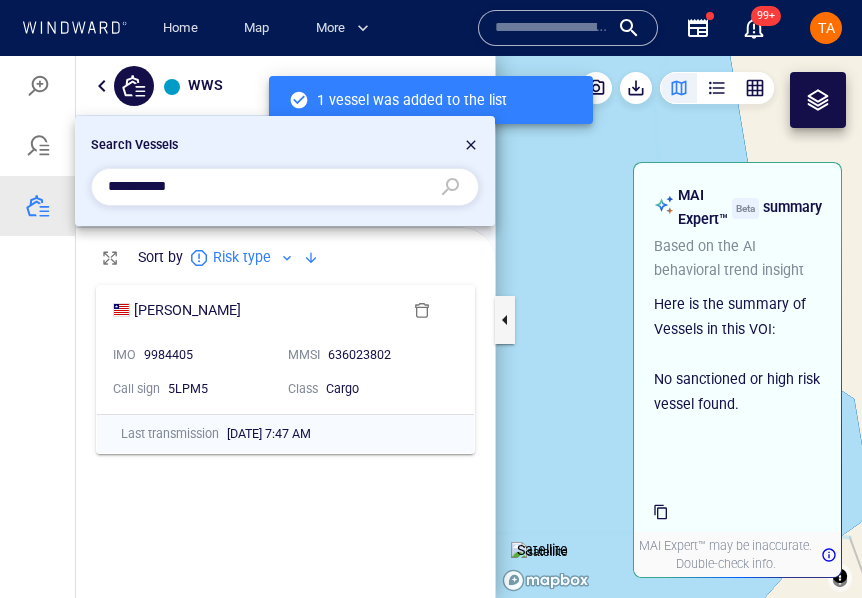 click on "**********" at bounding box center (269, 187) 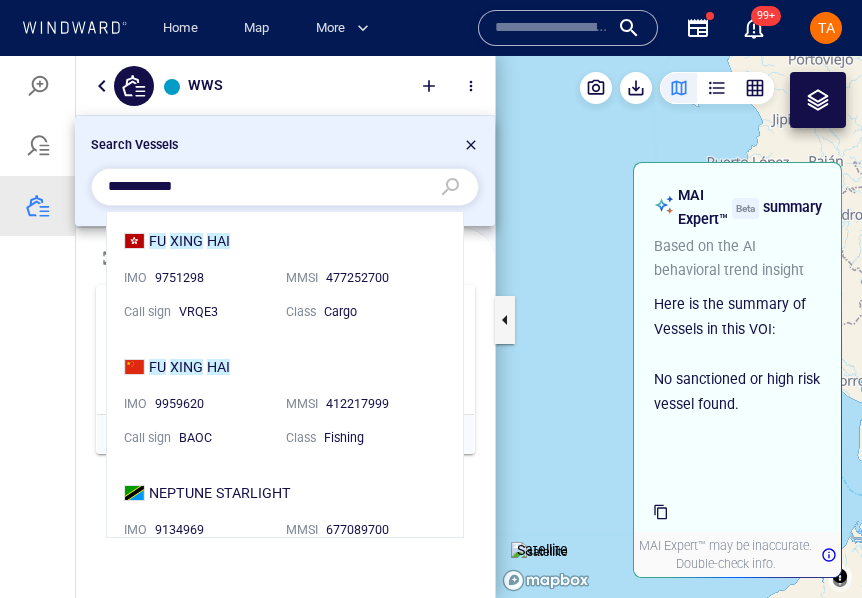 scroll, scrollTop: 16, scrollLeft: 16, axis: both 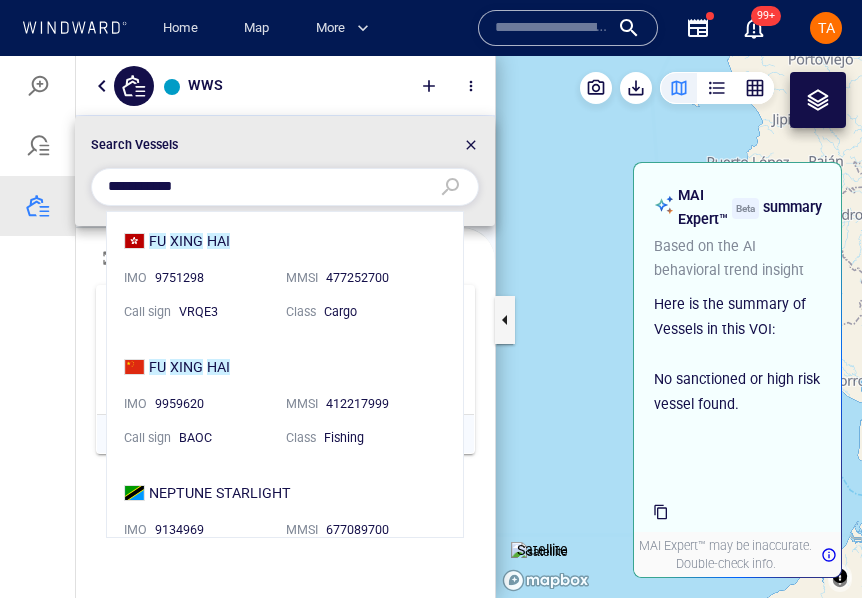 type on "**********" 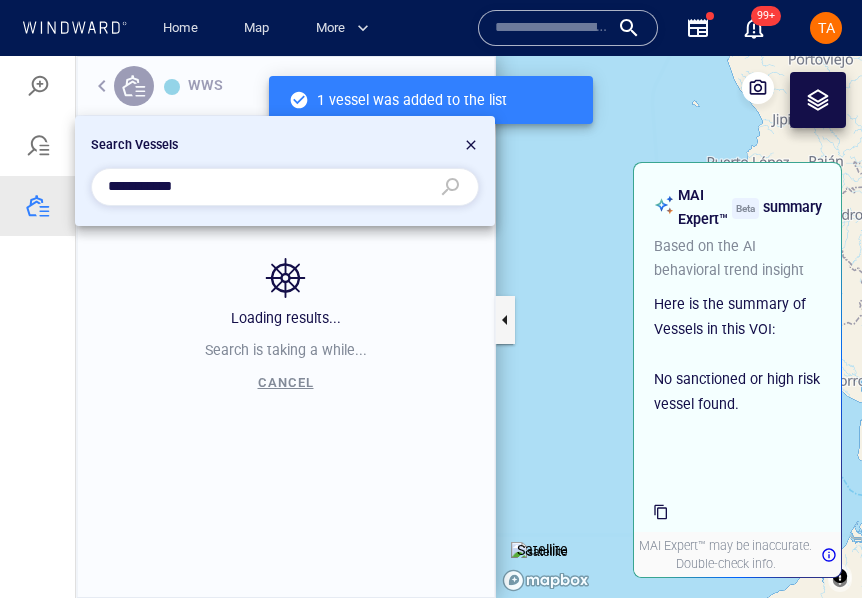 scroll, scrollTop: 16, scrollLeft: 16, axis: both 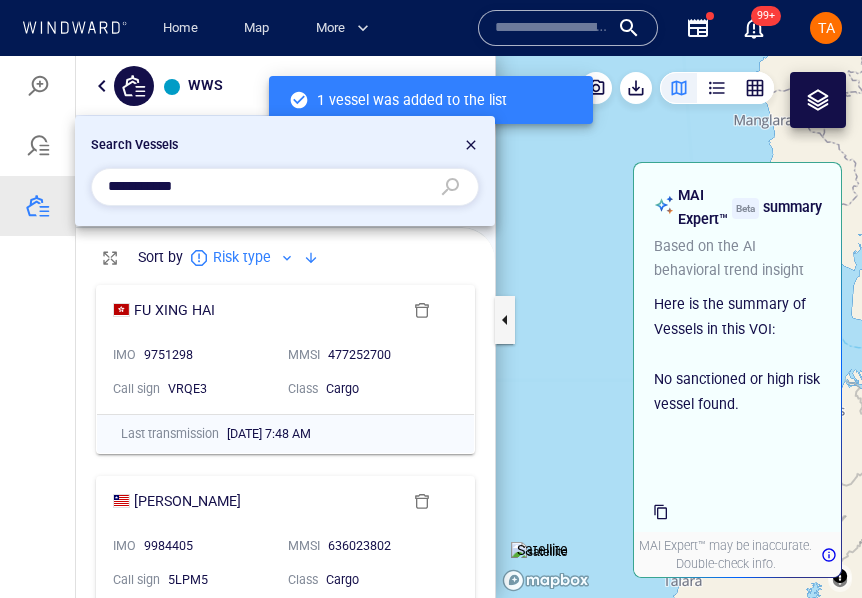 click on "**********" at bounding box center [269, 187] 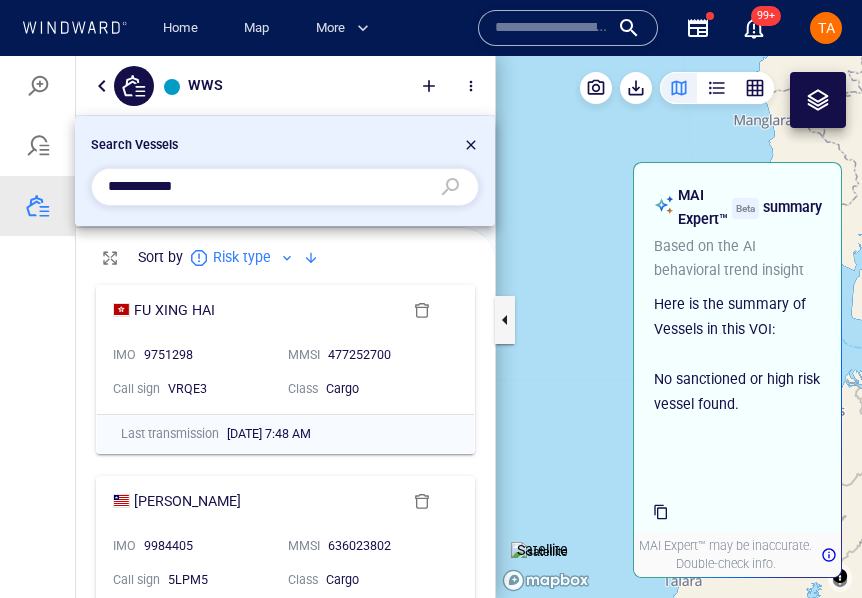 click on "**********" at bounding box center (269, 187) 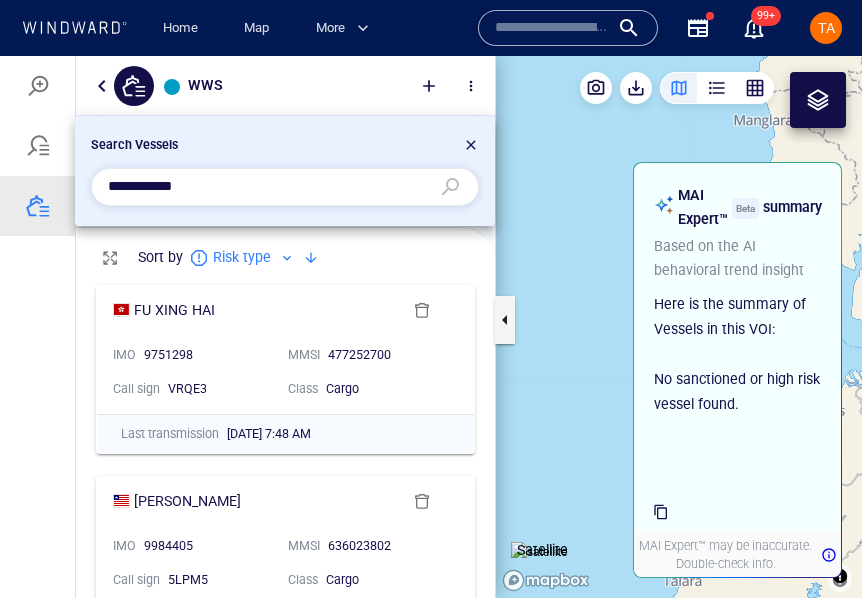 click on "**********" at bounding box center (285, 187) 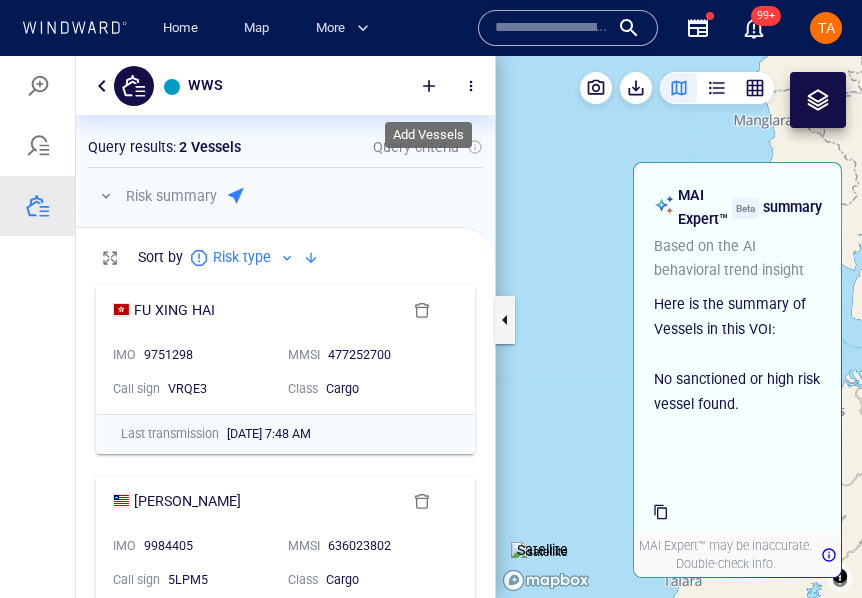 click at bounding box center [429, 86] 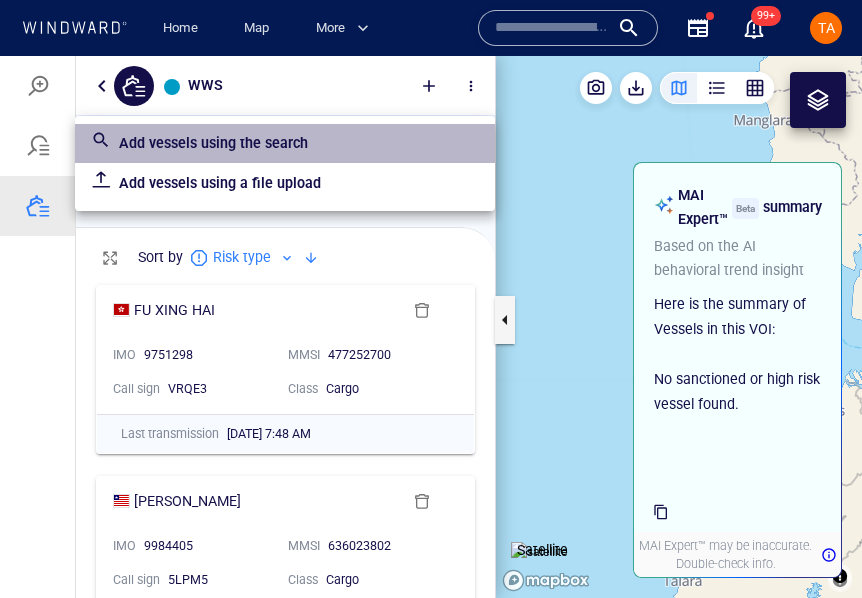 click on "Add vessels using the search" at bounding box center (299, 143) 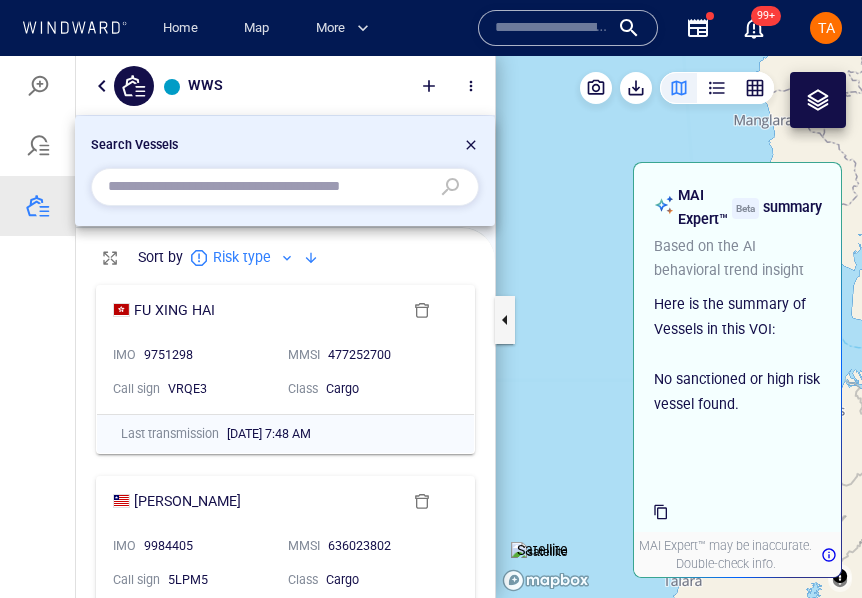 click at bounding box center (269, 187) 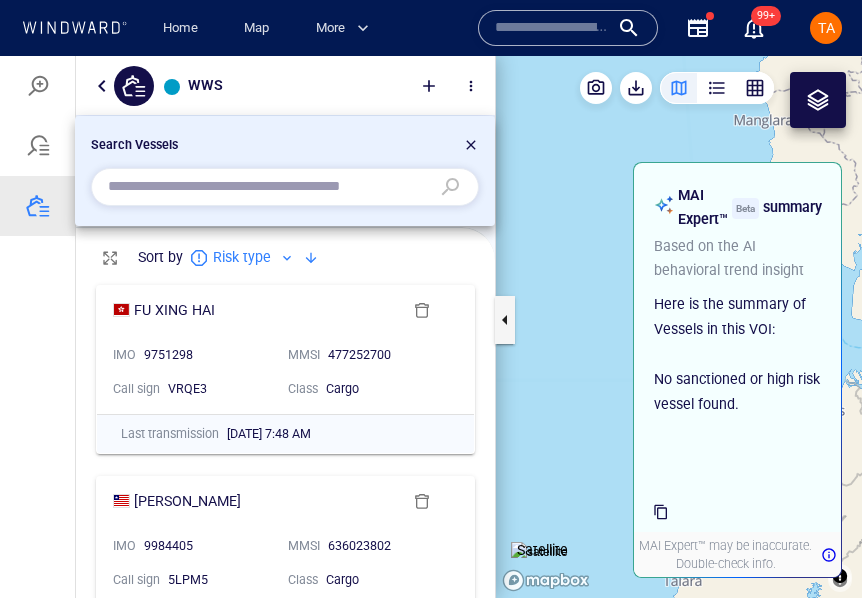 paste on "**********" 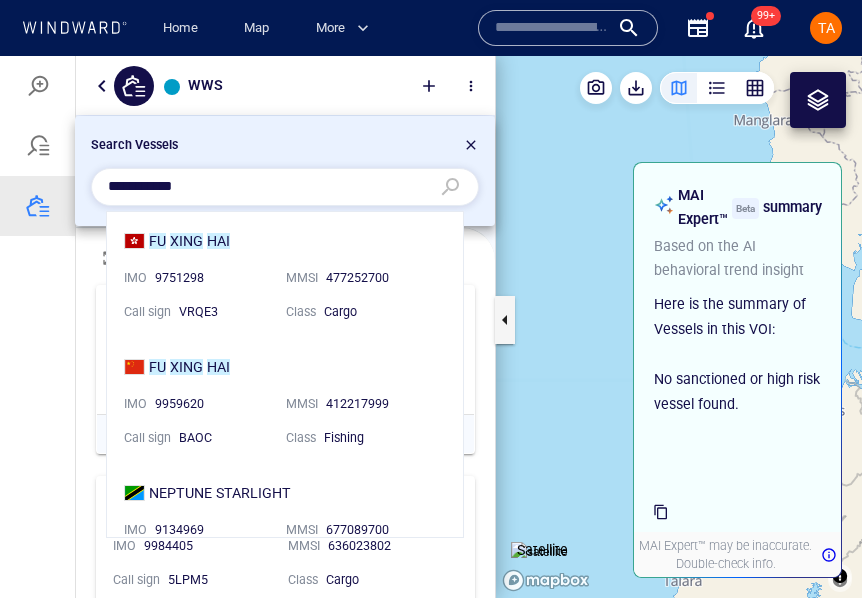 scroll, scrollTop: 16, scrollLeft: 16, axis: both 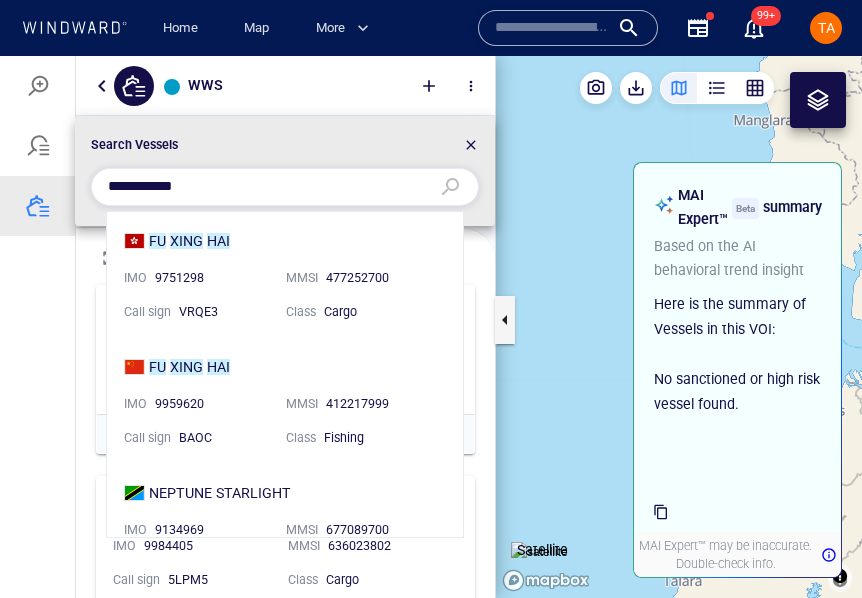 click on "FU   XING   HAI IMO 9959620 MMSI 412217999 Call sign BAOC Class Fishing" at bounding box center [277, 401] 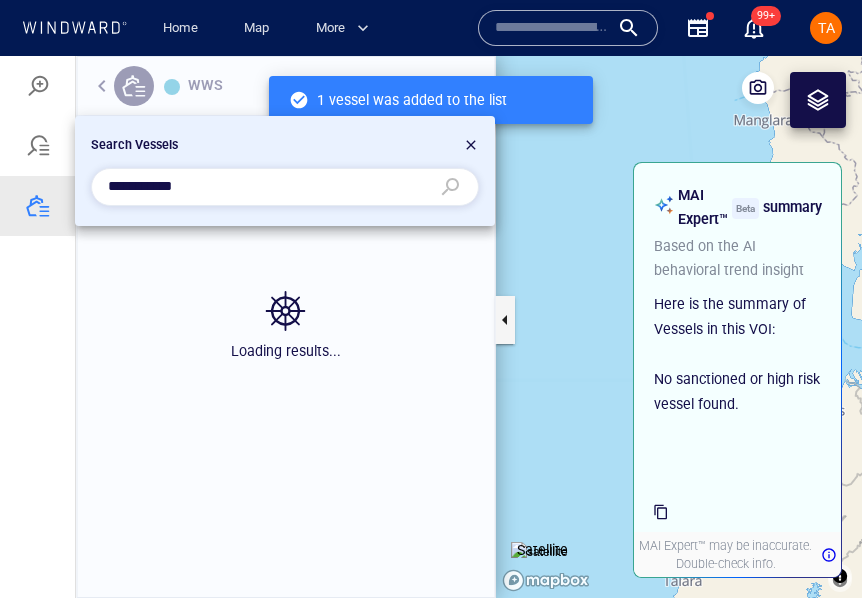 scroll, scrollTop: 16, scrollLeft: 16, axis: both 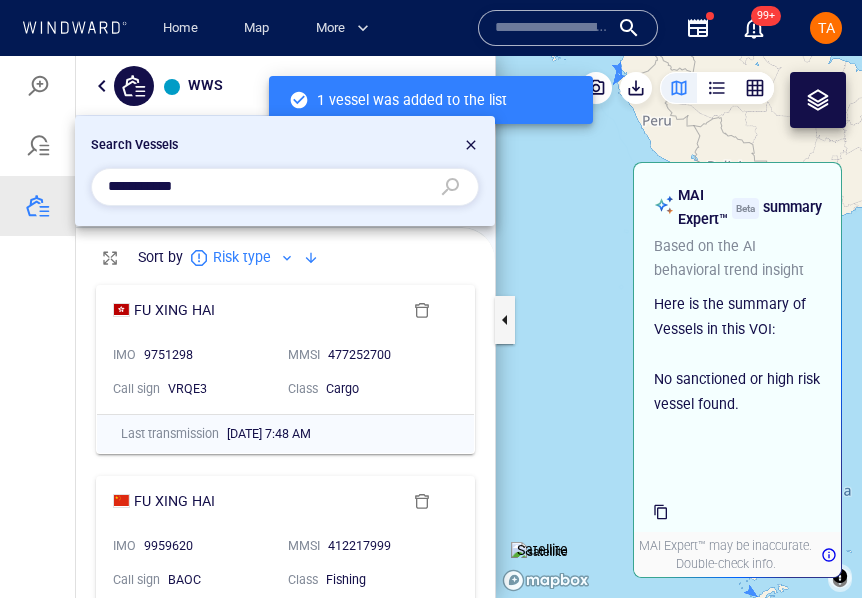 click on "**********" at bounding box center (269, 187) 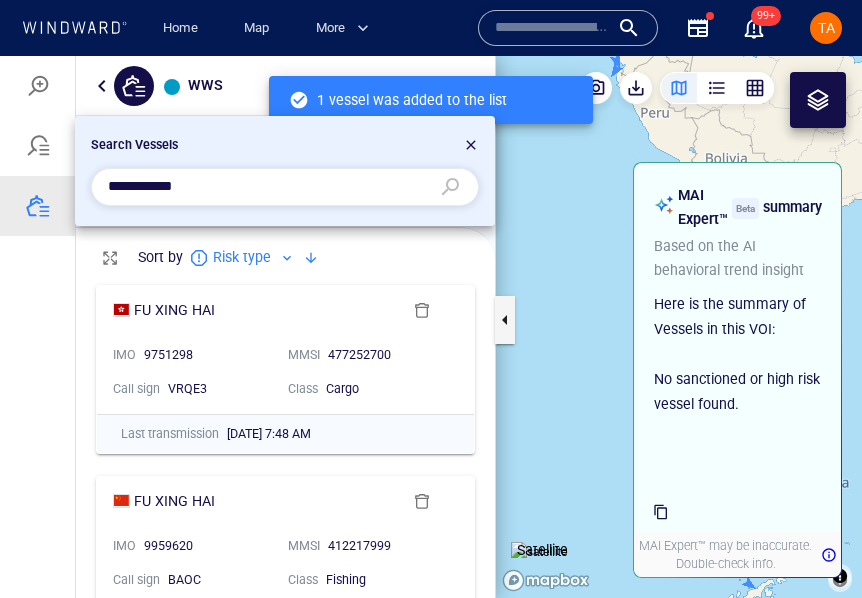 click on "**********" at bounding box center [269, 187] 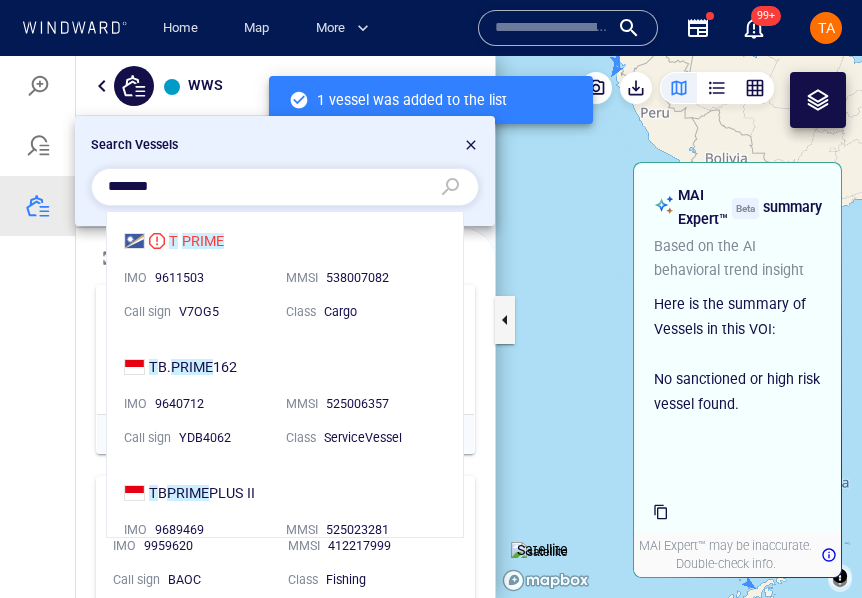 scroll, scrollTop: 16, scrollLeft: 16, axis: both 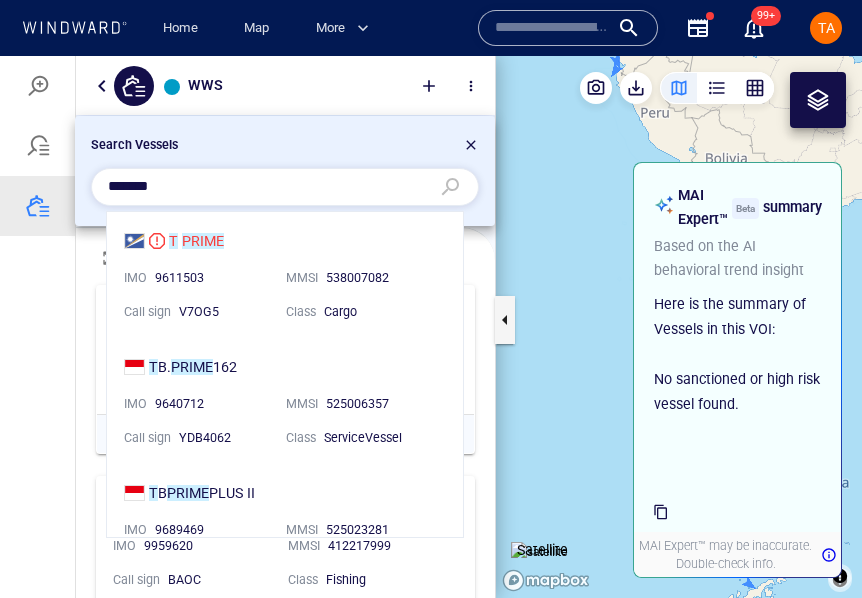 click on "T   PRIME IMO 9611503 MMSI 538007082 Call sign V7OG5 Class Cargo" at bounding box center [277, 275] 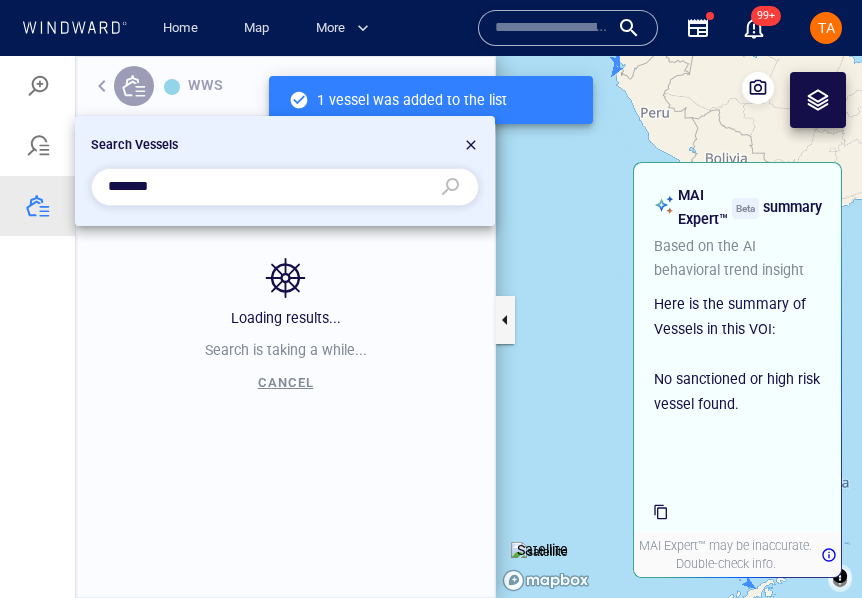 scroll, scrollTop: 16, scrollLeft: 16, axis: both 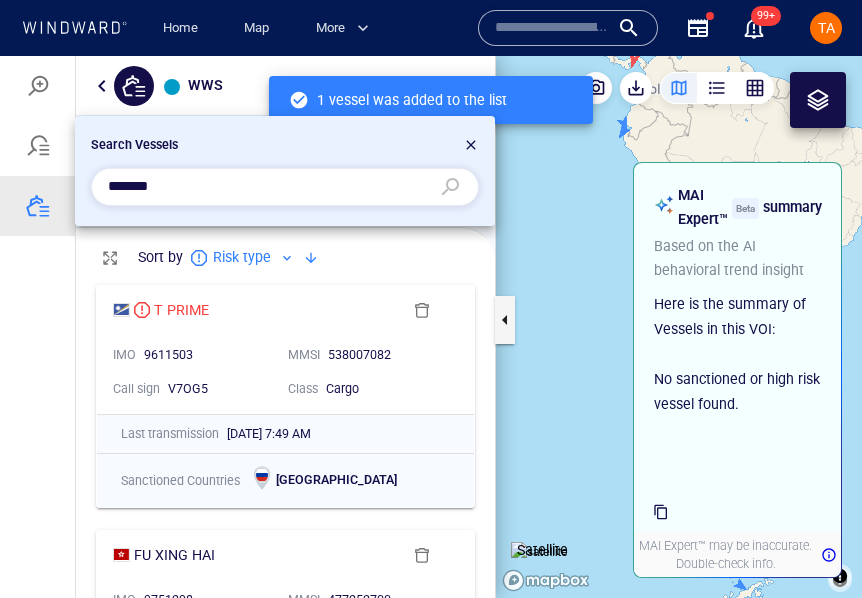 click on "*******" at bounding box center (269, 187) 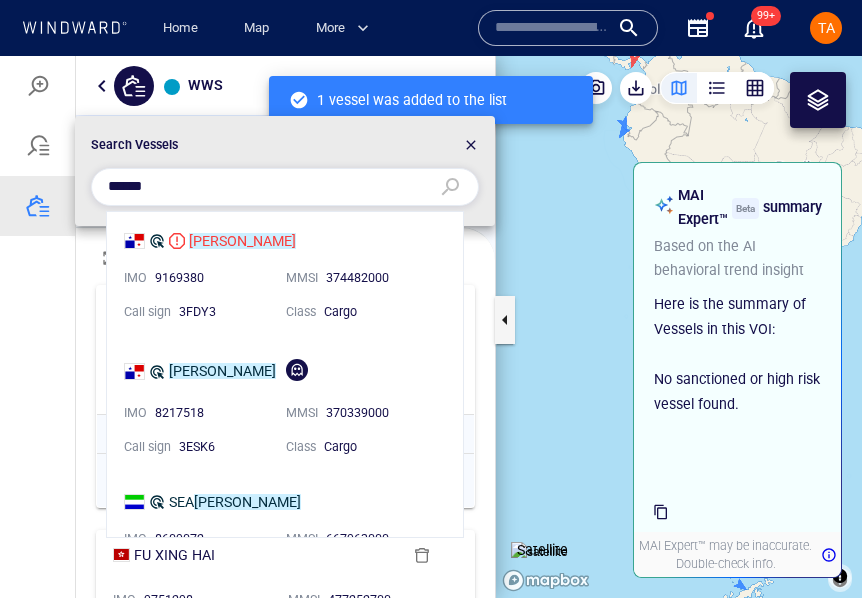 scroll, scrollTop: 16, scrollLeft: 16, axis: both 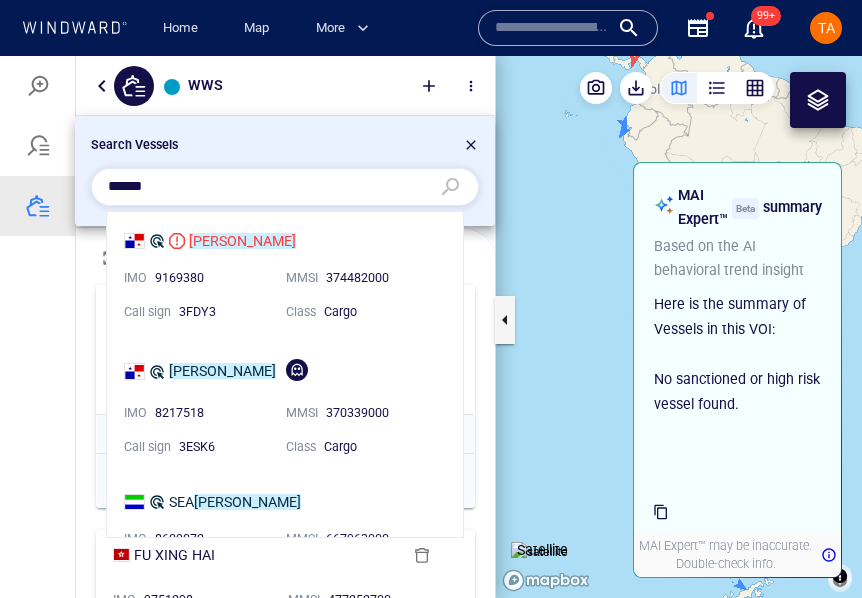 click on "EUNICE IMO 9169380 MMSI 374482000 Call sign 3FDY3 Class Cargo" at bounding box center [277, 275] 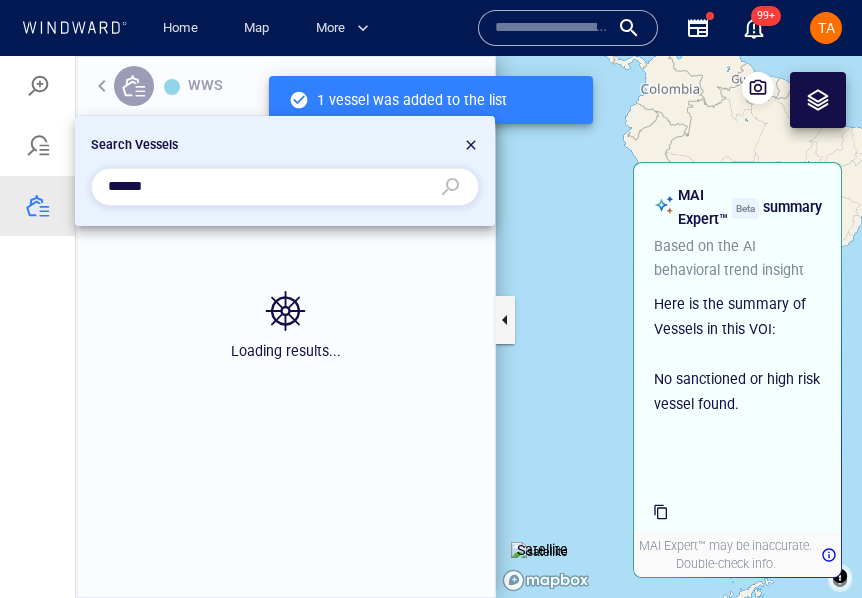 scroll, scrollTop: 16, scrollLeft: 16, axis: both 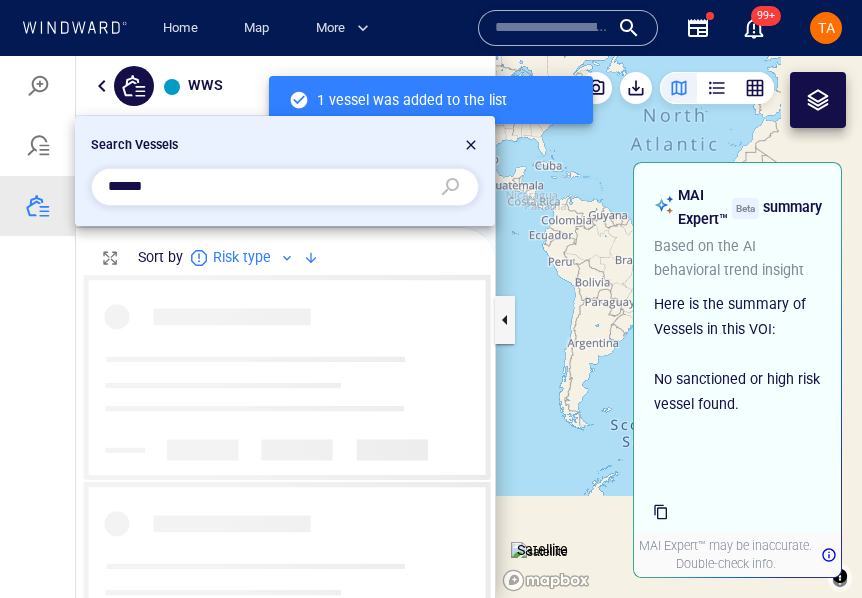 click on "******" at bounding box center (269, 187) 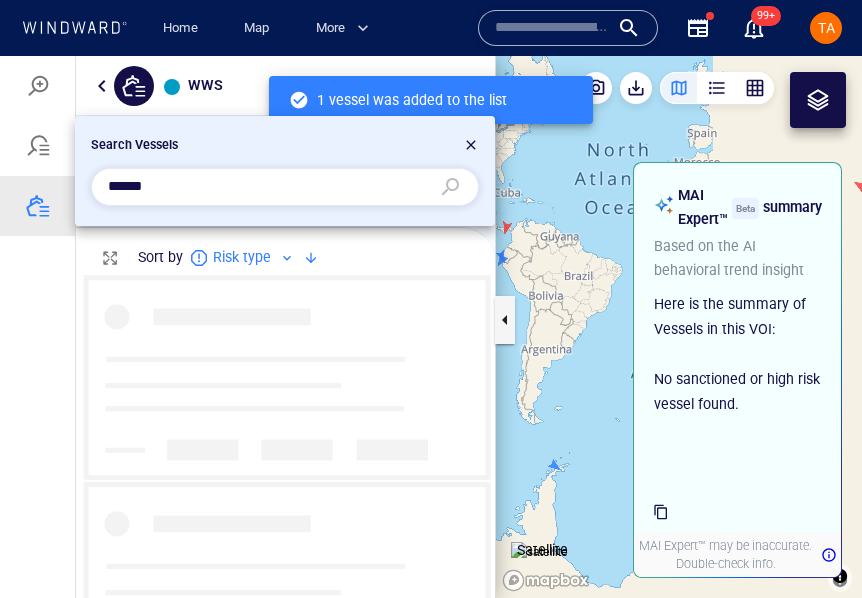 click on "******" at bounding box center (269, 187) 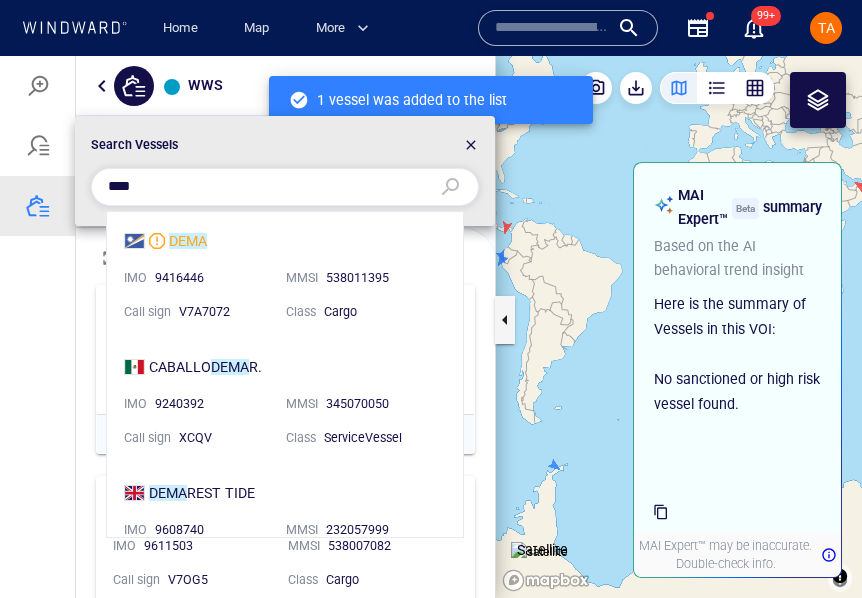 click on "DEMA IMO 9416446 MMSI 538011395 Call sign V7A7072 Class Cargo" at bounding box center (277, 275) 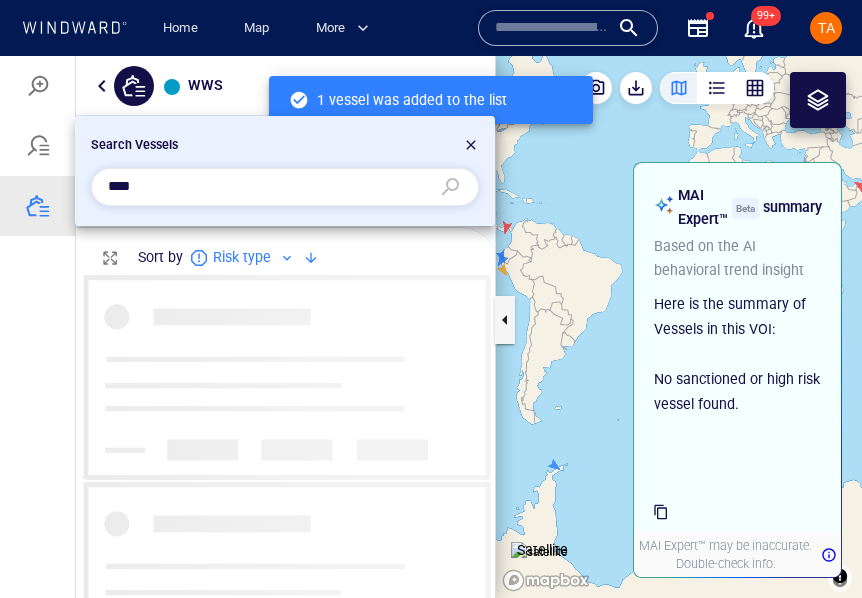 click on "****" at bounding box center [269, 187] 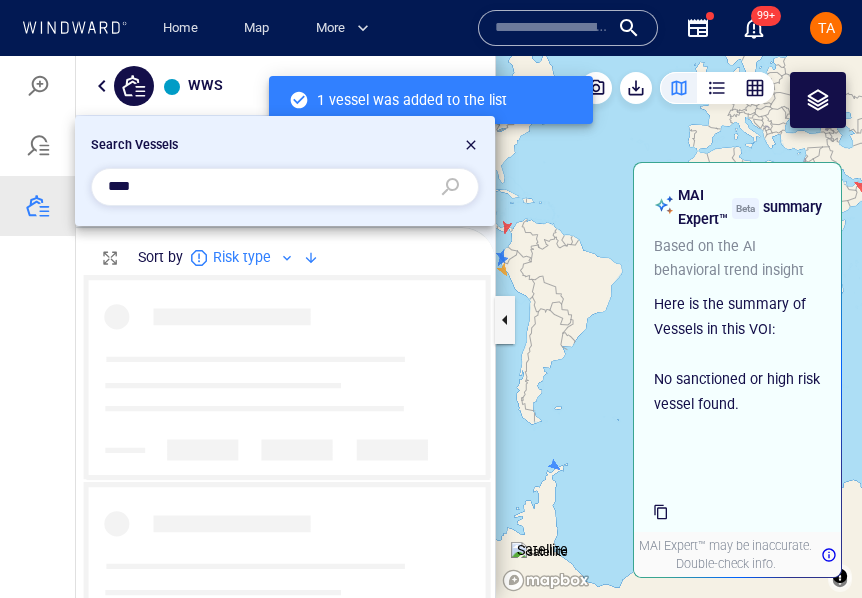click on "****" at bounding box center (269, 187) 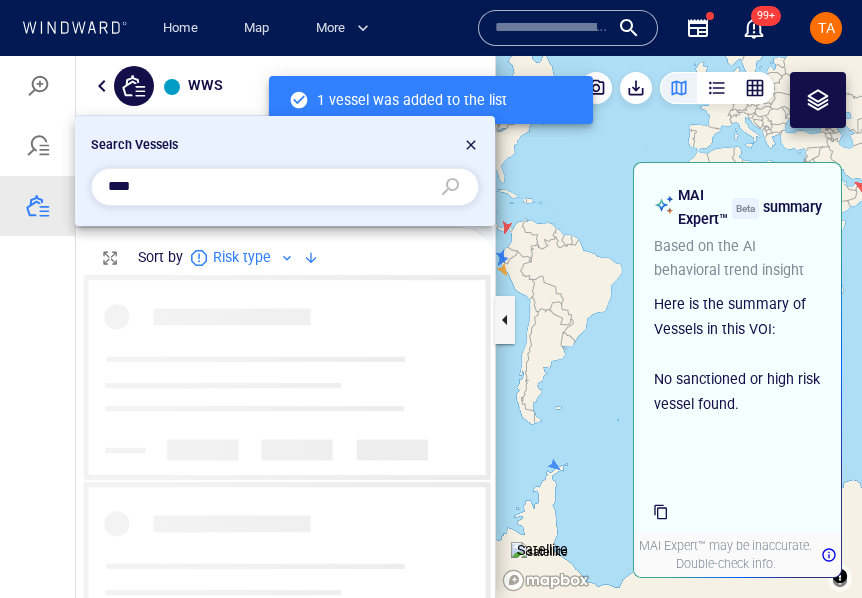 paste on "*********" 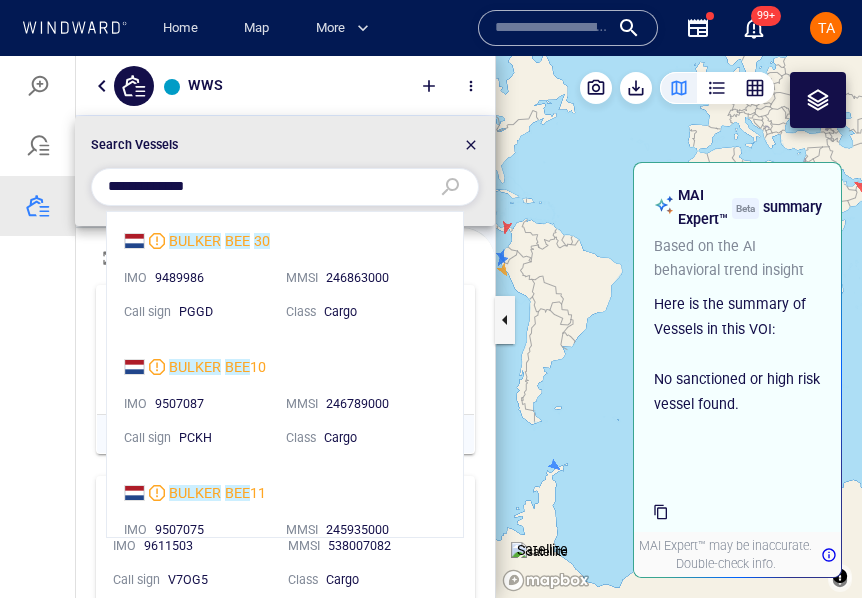 click on "BULKER   BEE   30 IMO 9489986 MMSI 246863000 Call sign PGGD Class Cargo" at bounding box center (277, 275) 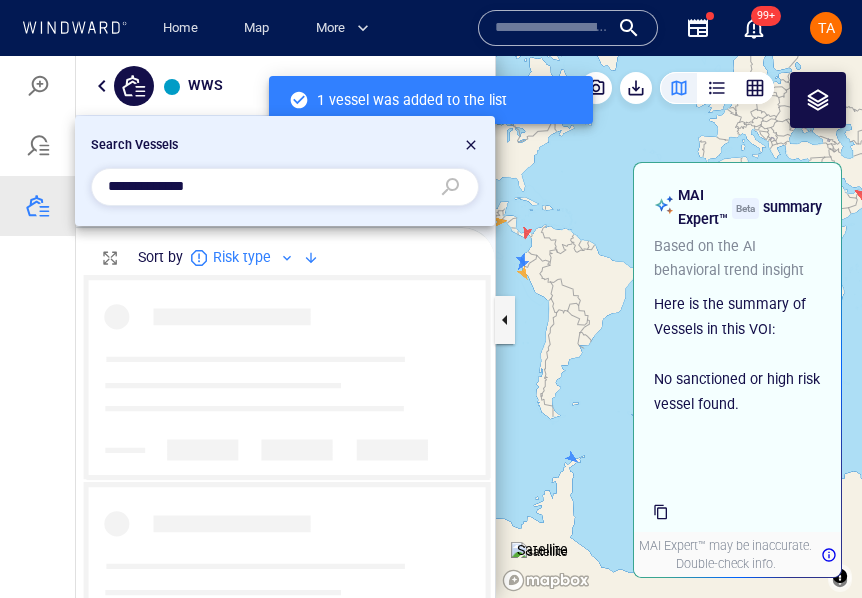 click on "**********" at bounding box center [269, 187] 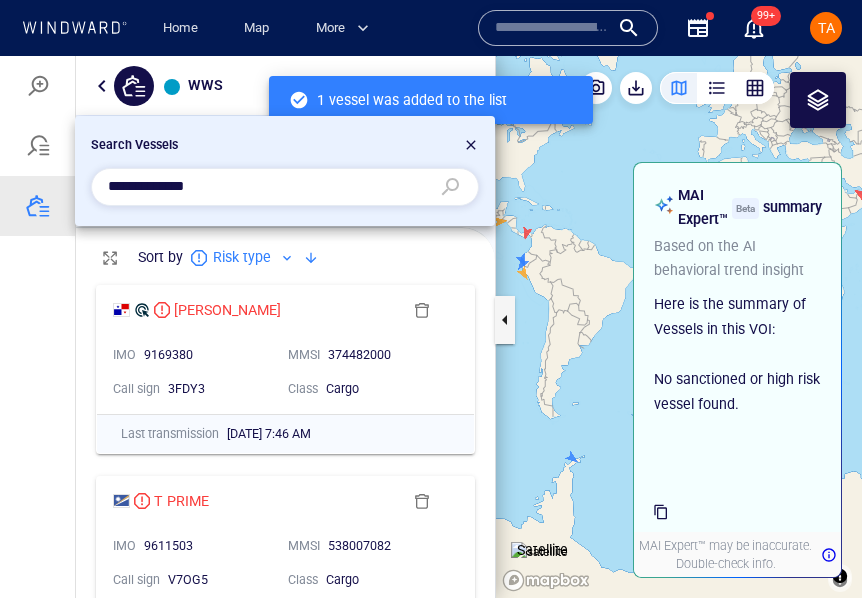 click on "**********" at bounding box center [269, 187] 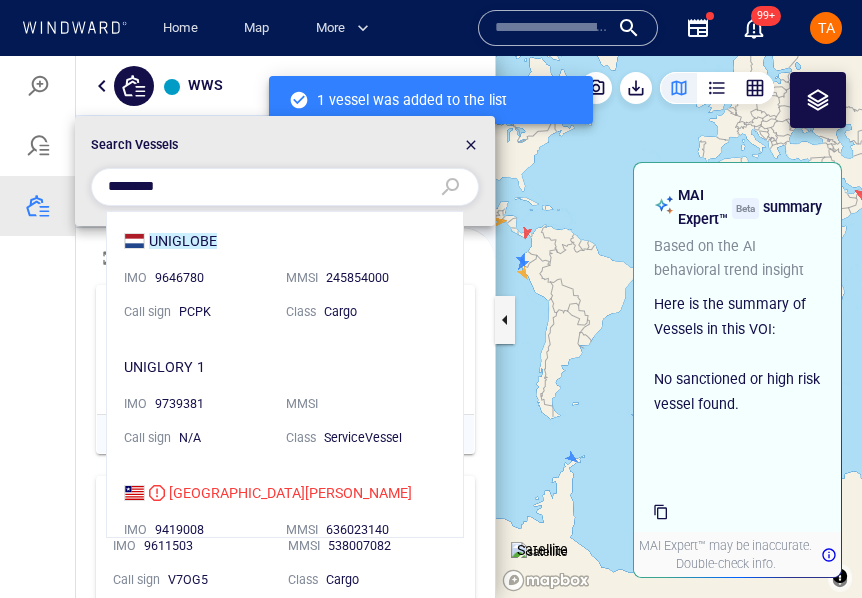 click on "UNIGLOBE IMO 9646780 MMSI 245854000 Call sign PCPK Class Cargo" at bounding box center (277, 275) 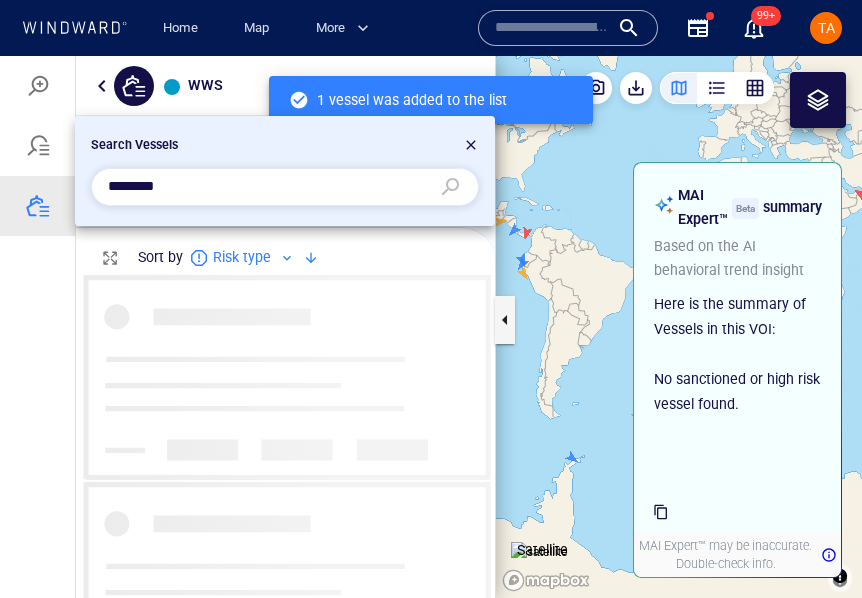 click on "********" at bounding box center (269, 187) 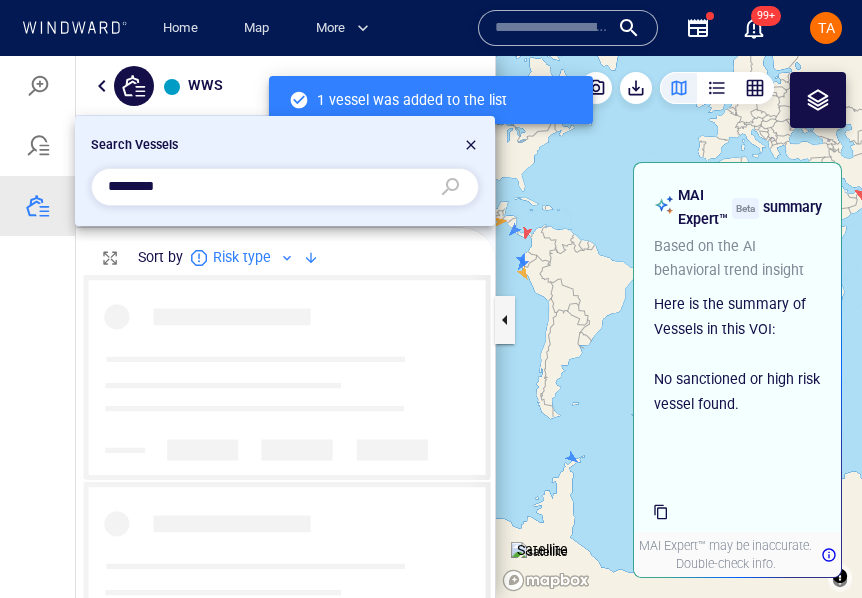 click on "********" at bounding box center (269, 187) 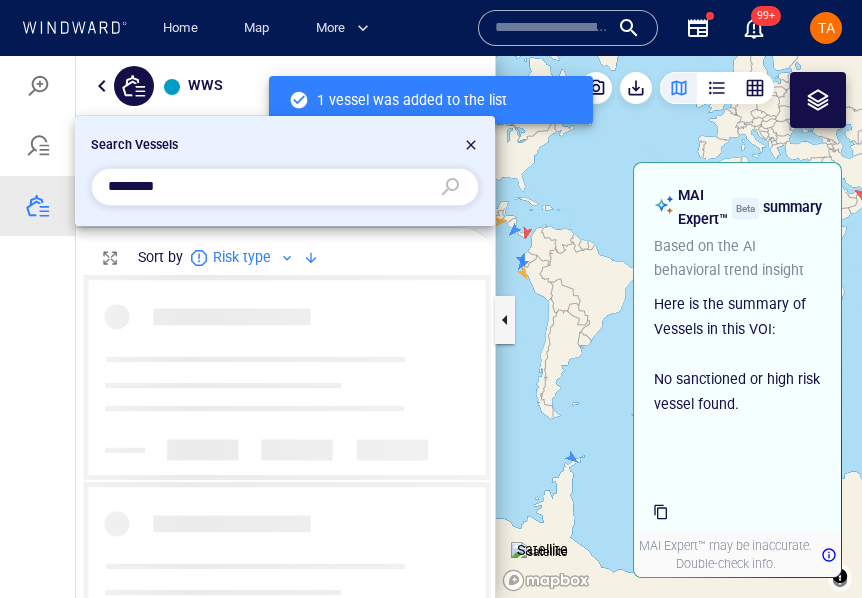 paste on "*" 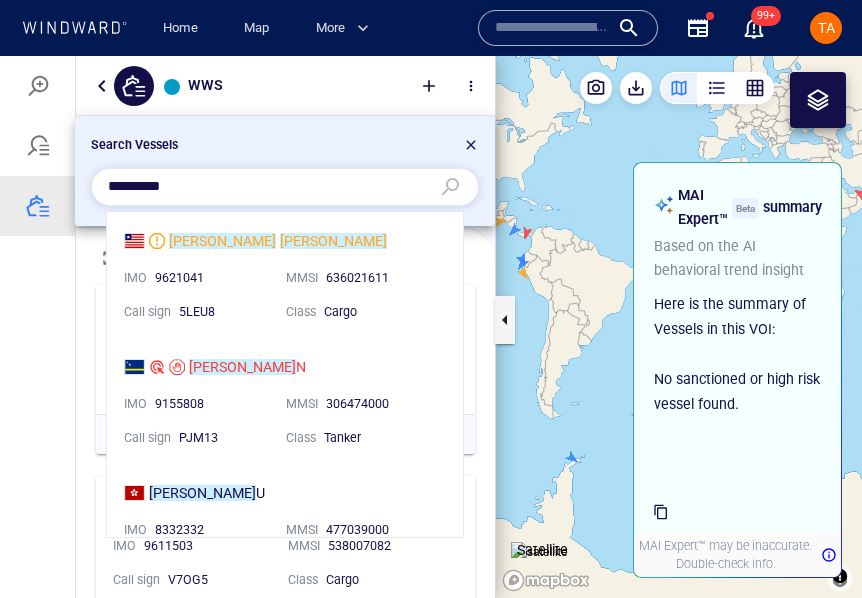 click on "LILA   NOLA IMO 9621041 MMSI 636021611 Call sign 5LEU8 Class Cargo" at bounding box center [277, 275] 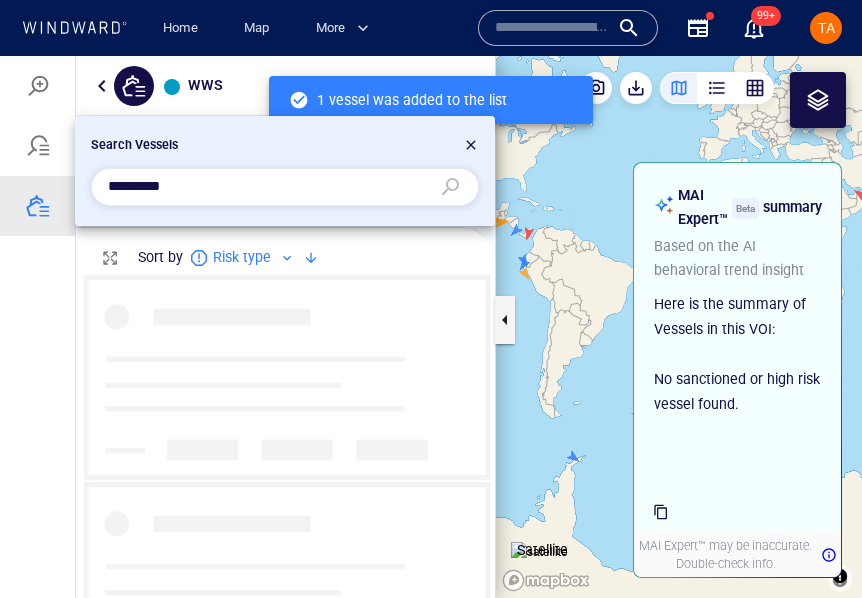 click on "*********" at bounding box center (269, 187) 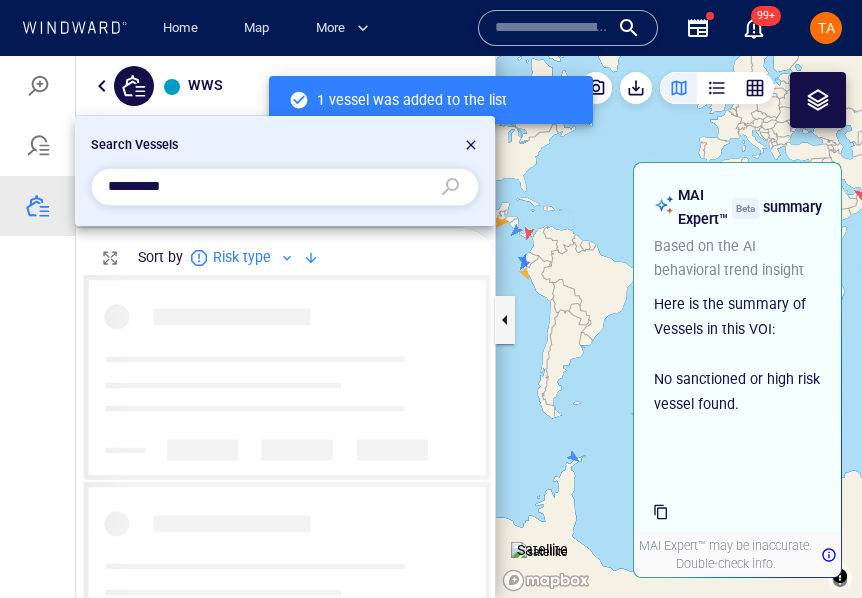 click on "*********" at bounding box center [269, 187] 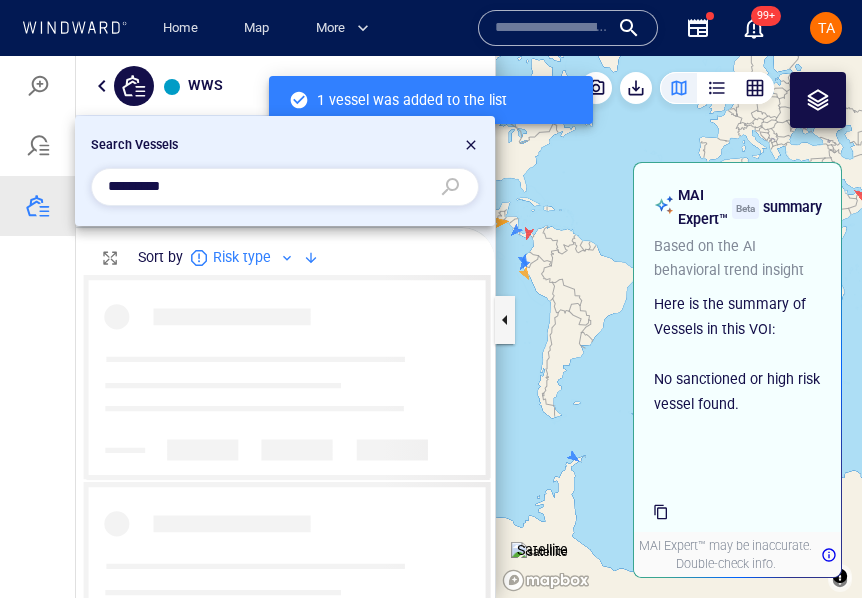 click on "*********" at bounding box center [269, 187] 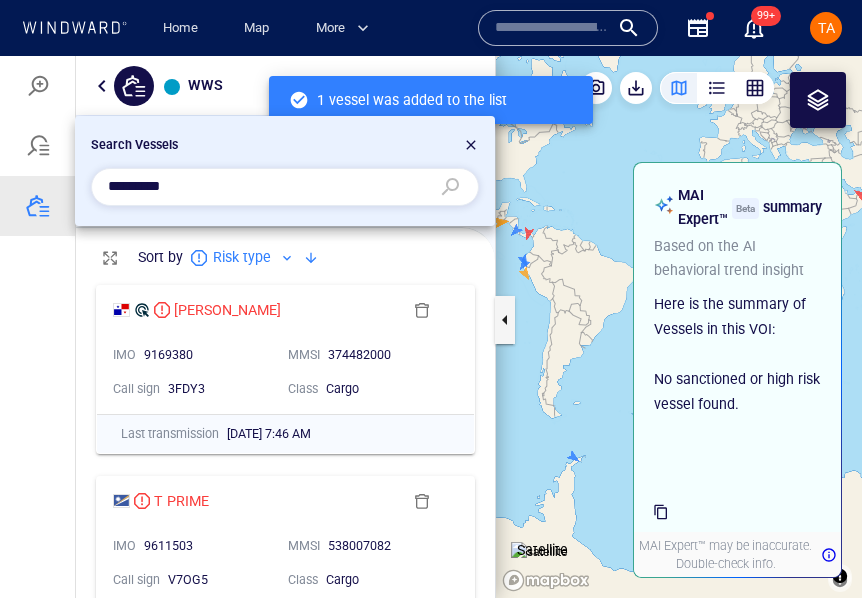 paste on "***" 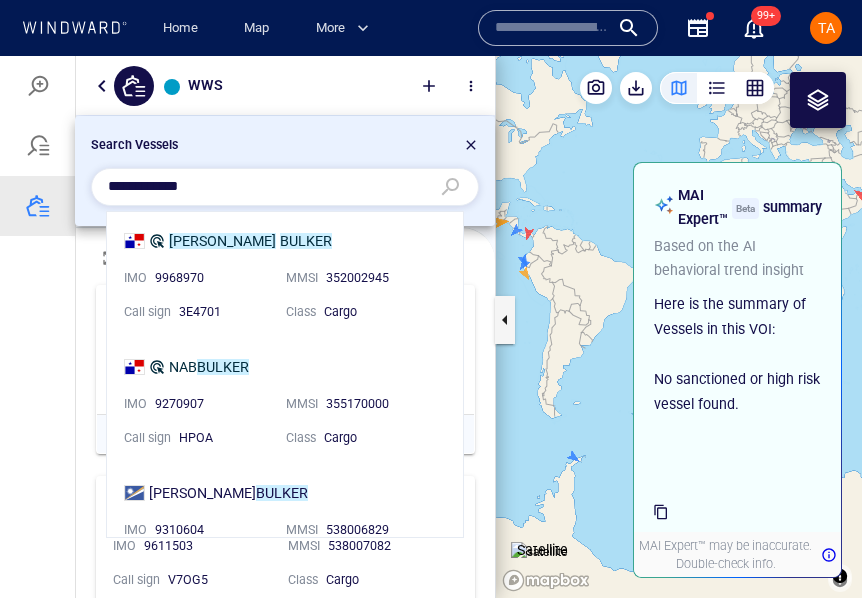 click on "FRIDA   BULKER IMO 9968970 MMSI 352002945 Call sign 3E4701 Class Cargo" at bounding box center [277, 275] 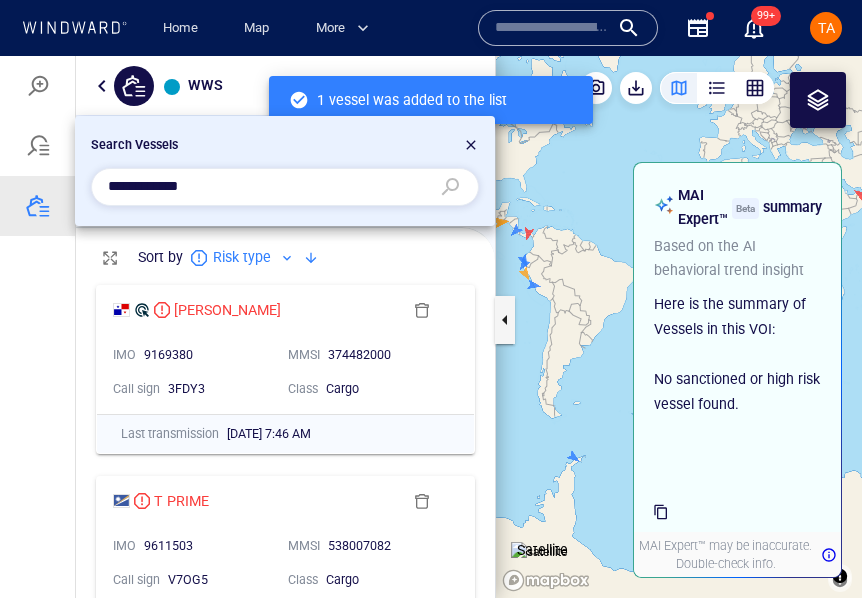 click on "**********" at bounding box center [269, 187] 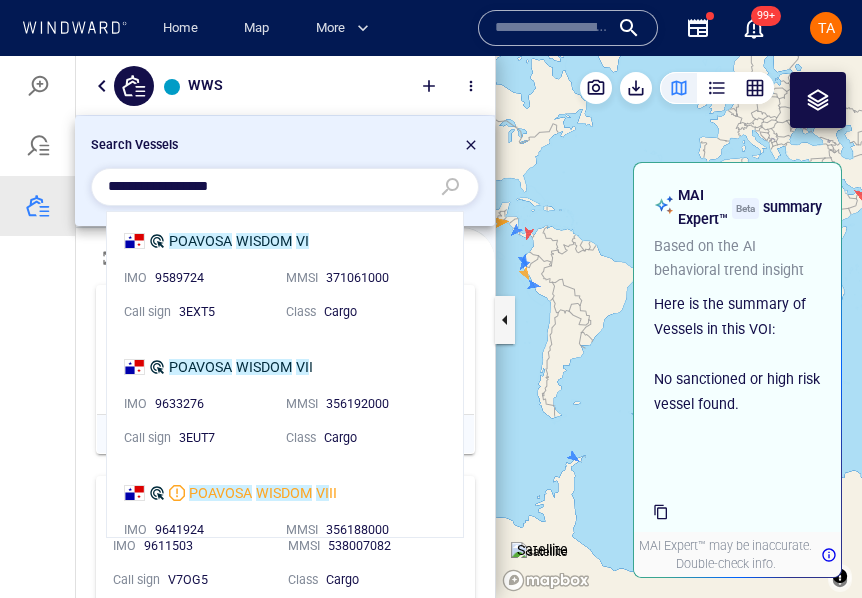 click on "POAVOSA   WISDOM   VI IMO 9589724 MMSI 371061000 Call sign 3EXT5 Class Cargo" at bounding box center [277, 275] 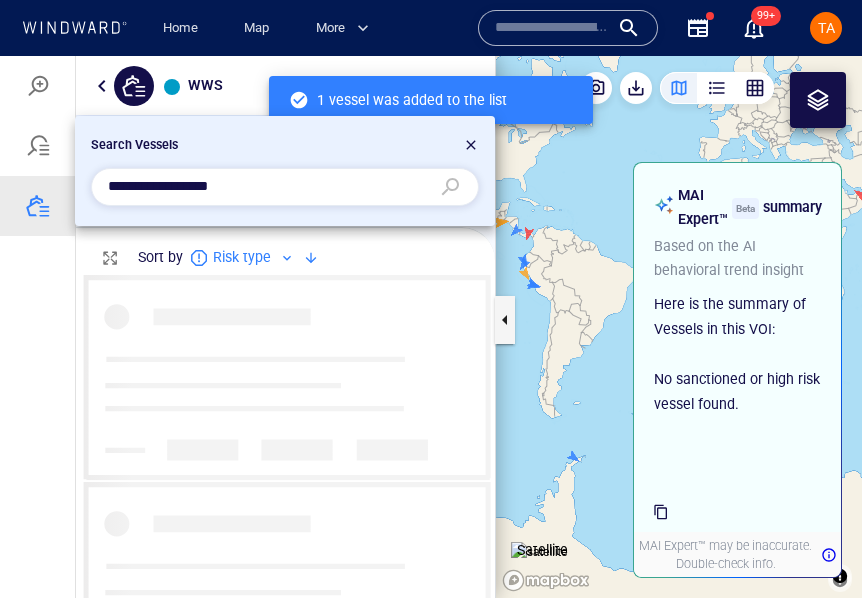 click on "**********" at bounding box center [269, 187] 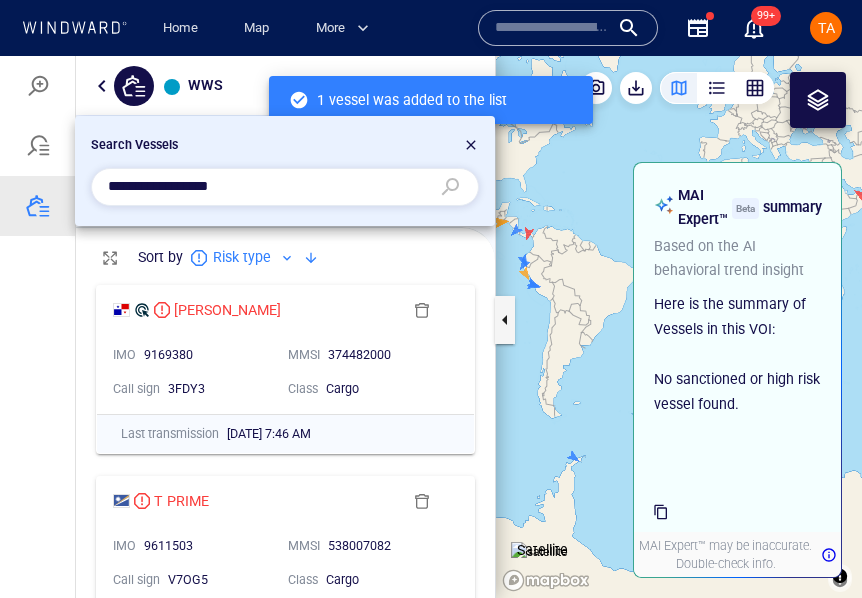 click on "**********" at bounding box center (269, 187) 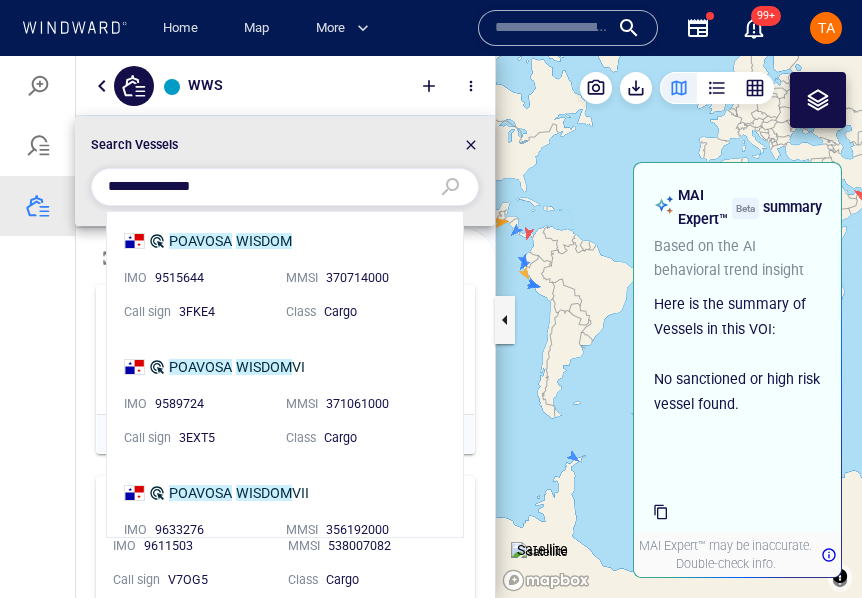 type on "**********" 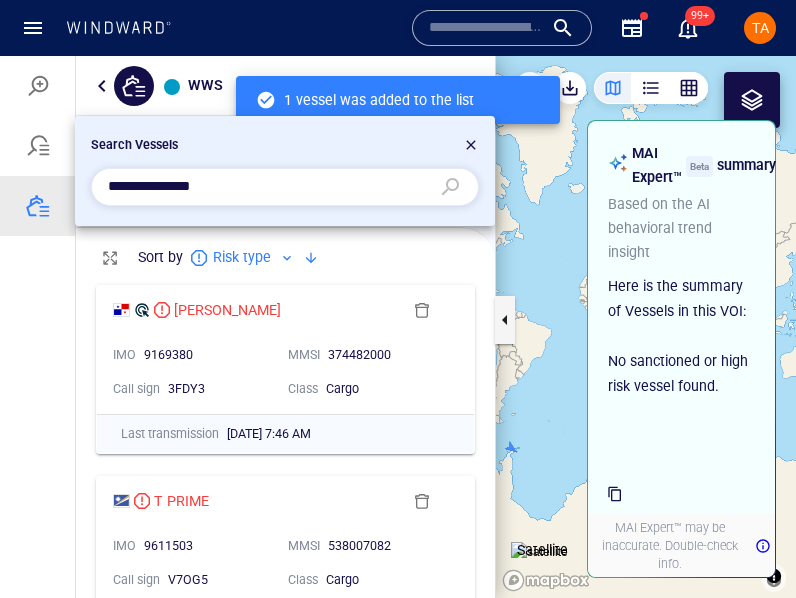 click at bounding box center (398, 327) 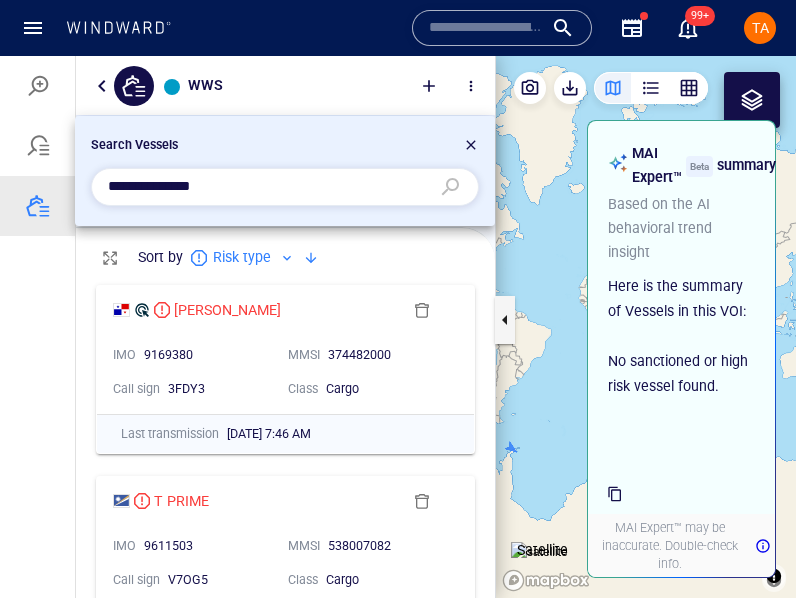 click at bounding box center (398, 327) 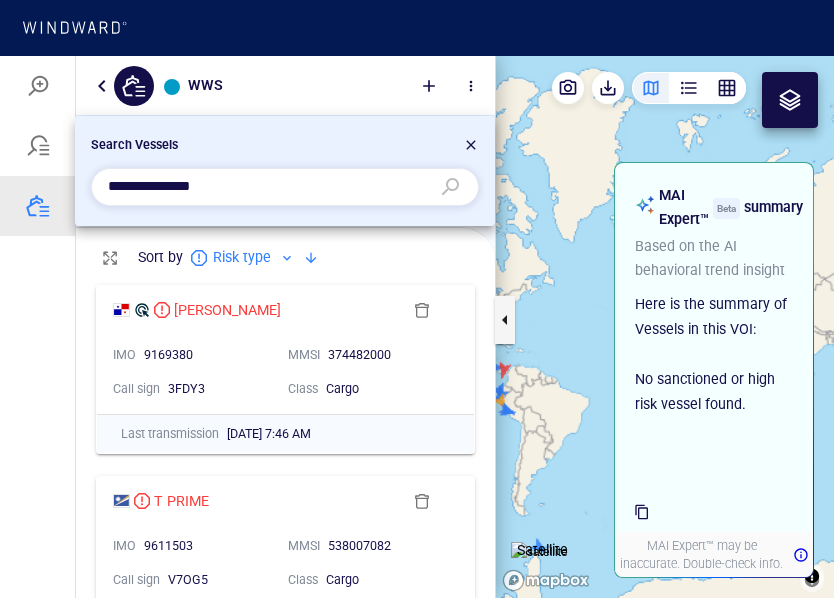 scroll, scrollTop: 20, scrollLeft: 20, axis: both 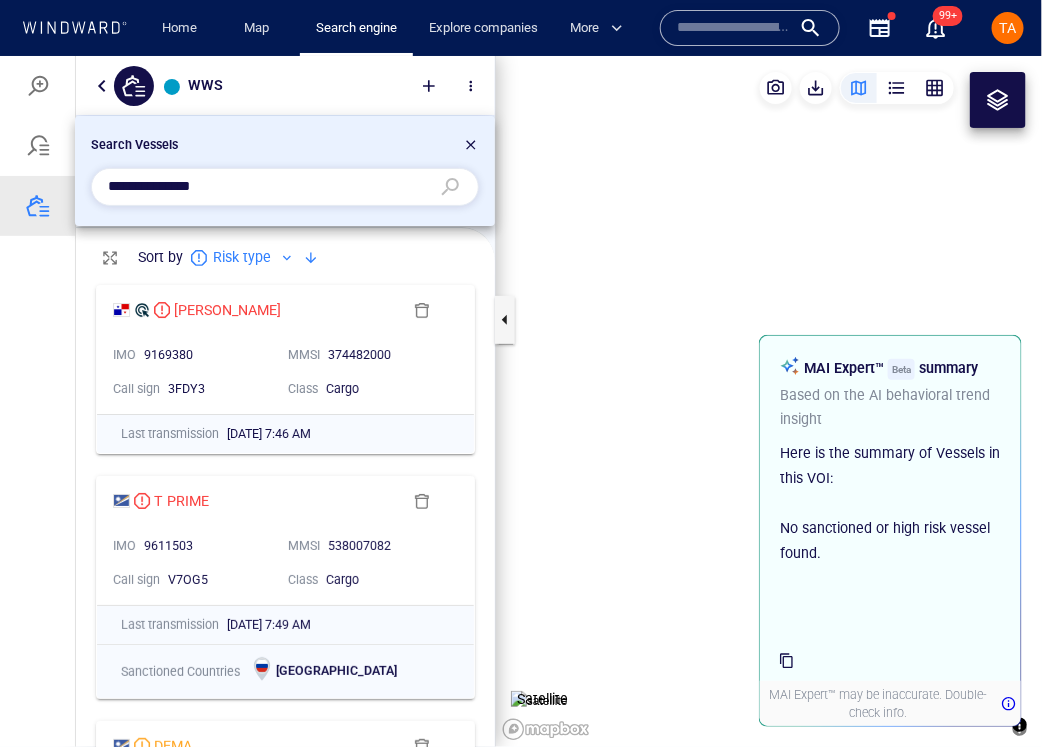 click on "**********" at bounding box center [285, 170] 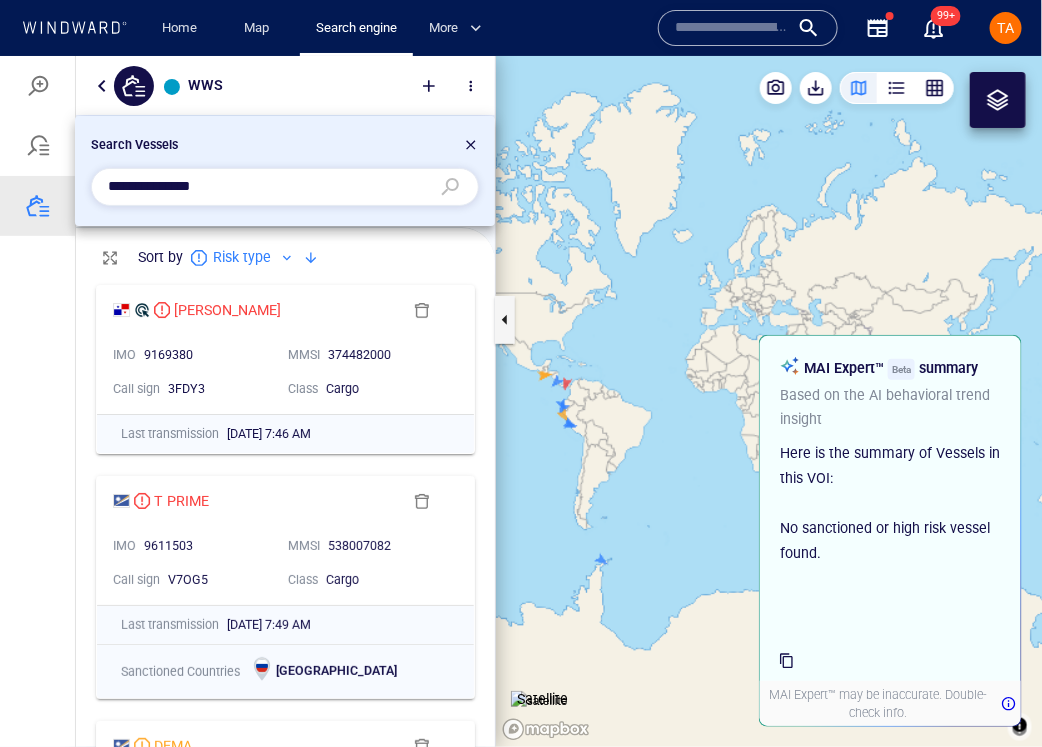 click on "Search Vessels" at bounding box center (285, 147) 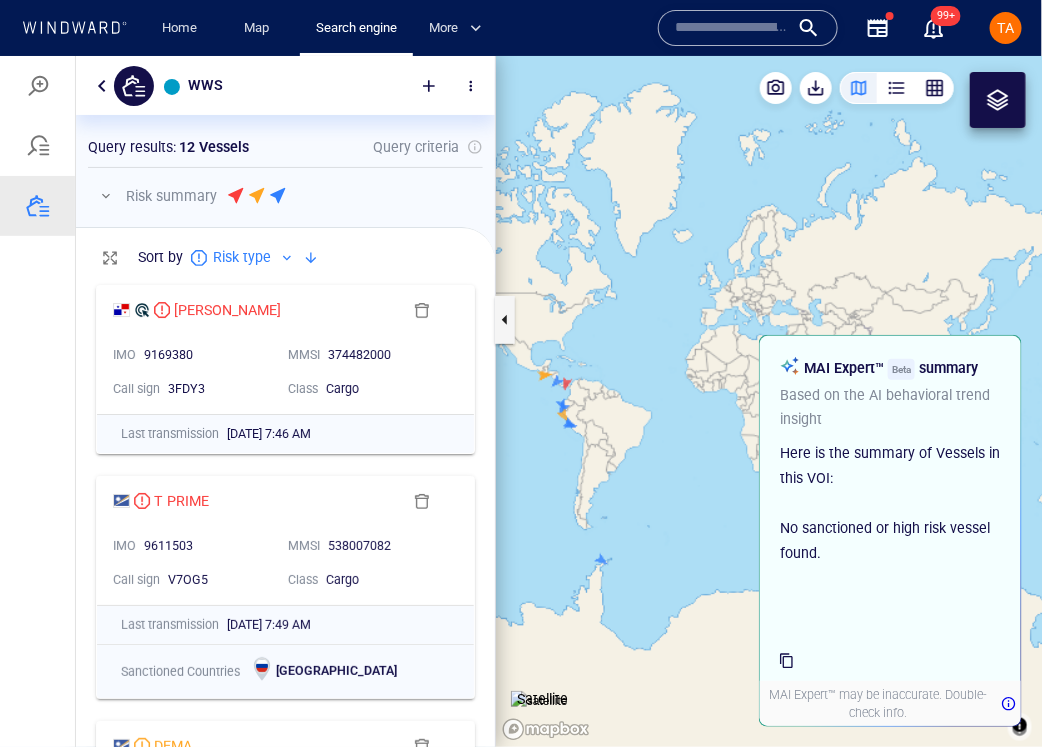 click on "Add vessels using the search" at bounding box center [348, 127] 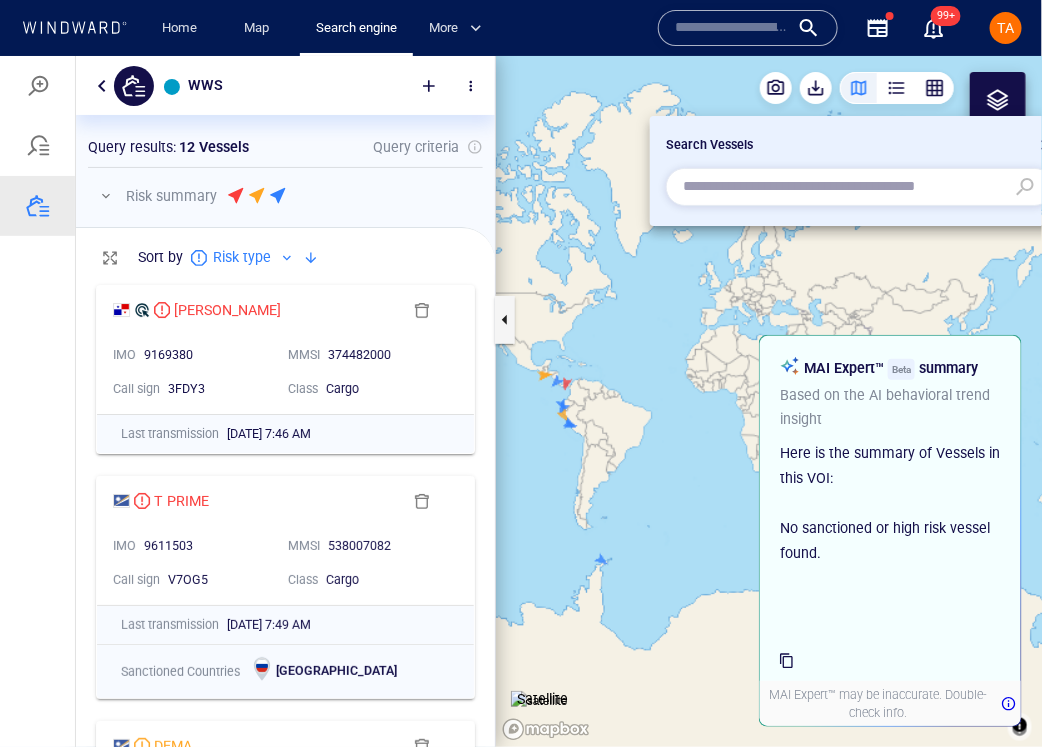 click at bounding box center [844, 186] 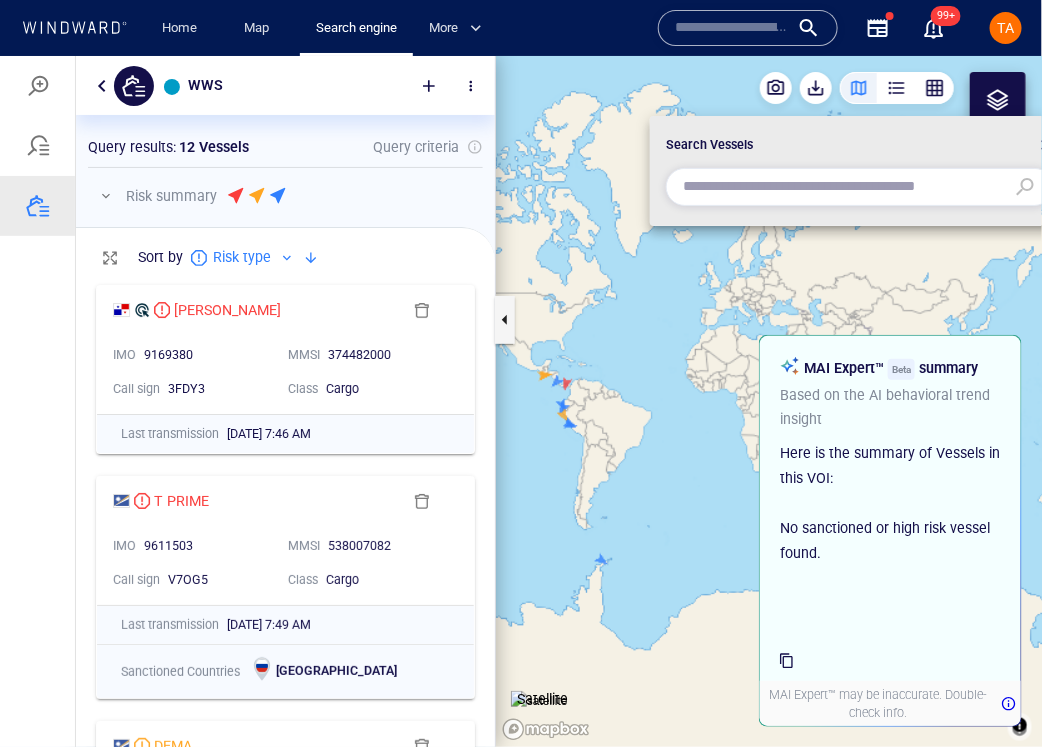 click at bounding box center (521, 400) 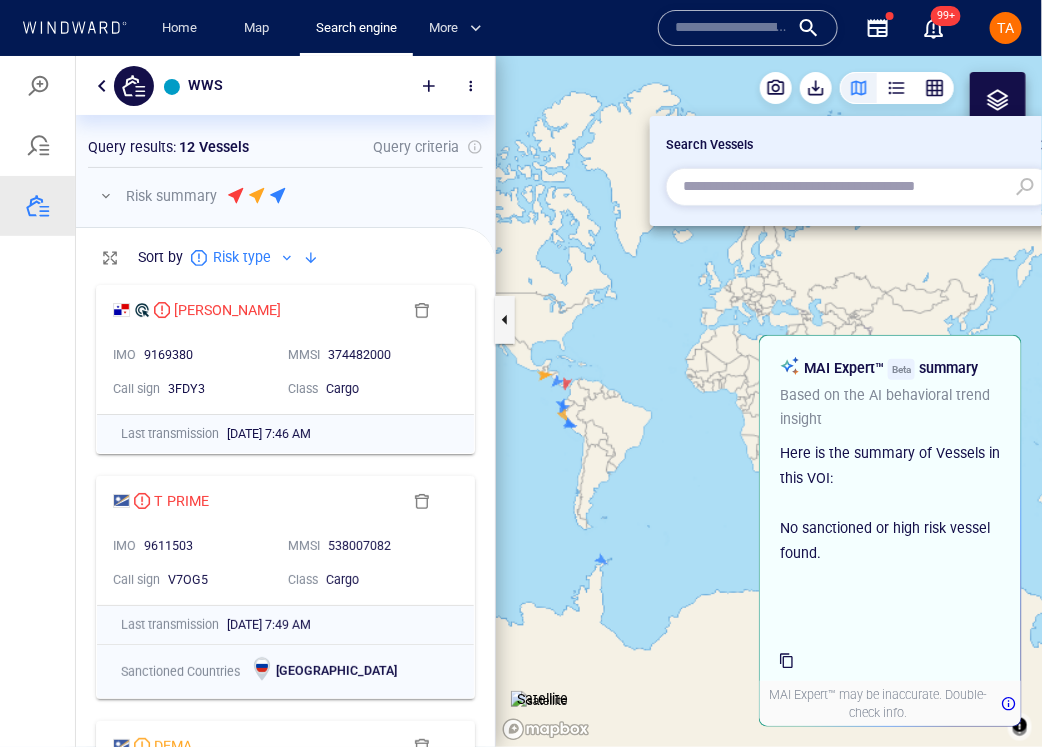 click at bounding box center (521, 400) 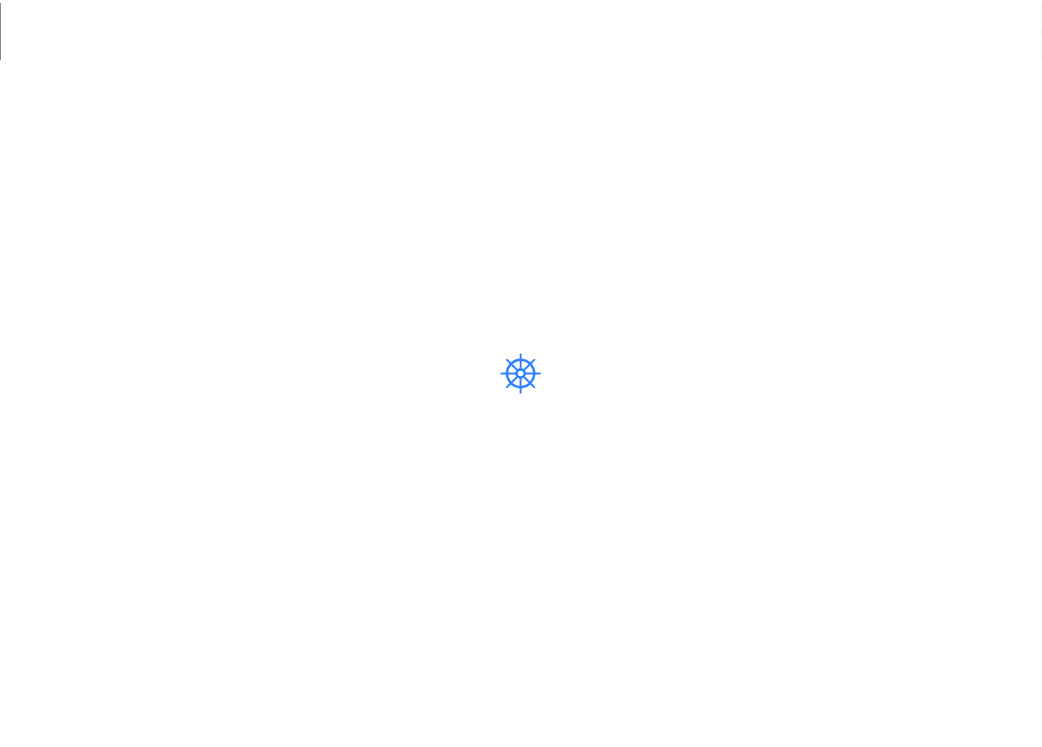 scroll, scrollTop: 0, scrollLeft: 0, axis: both 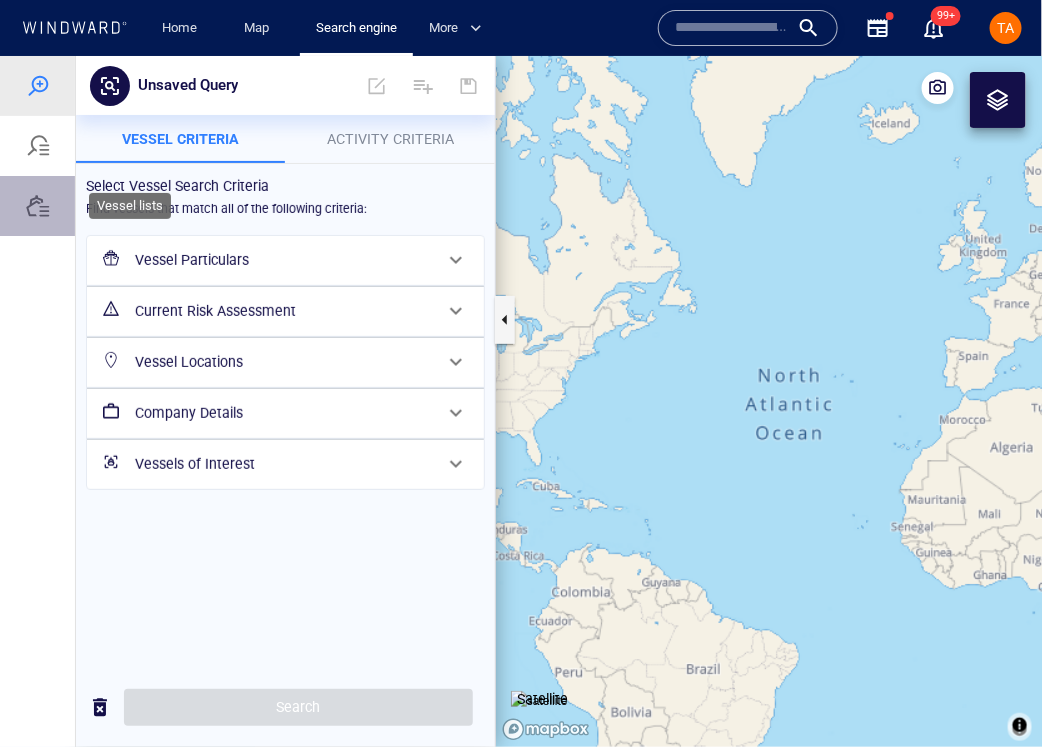 click at bounding box center [37, 205] 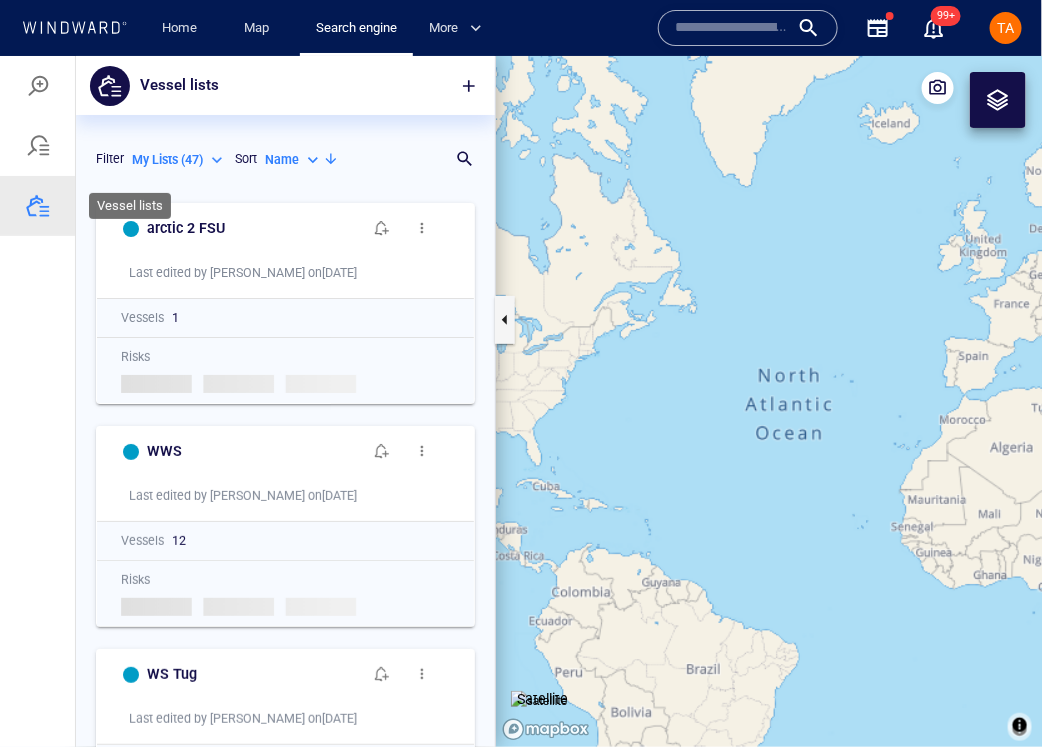 scroll, scrollTop: 20, scrollLeft: 20, axis: both 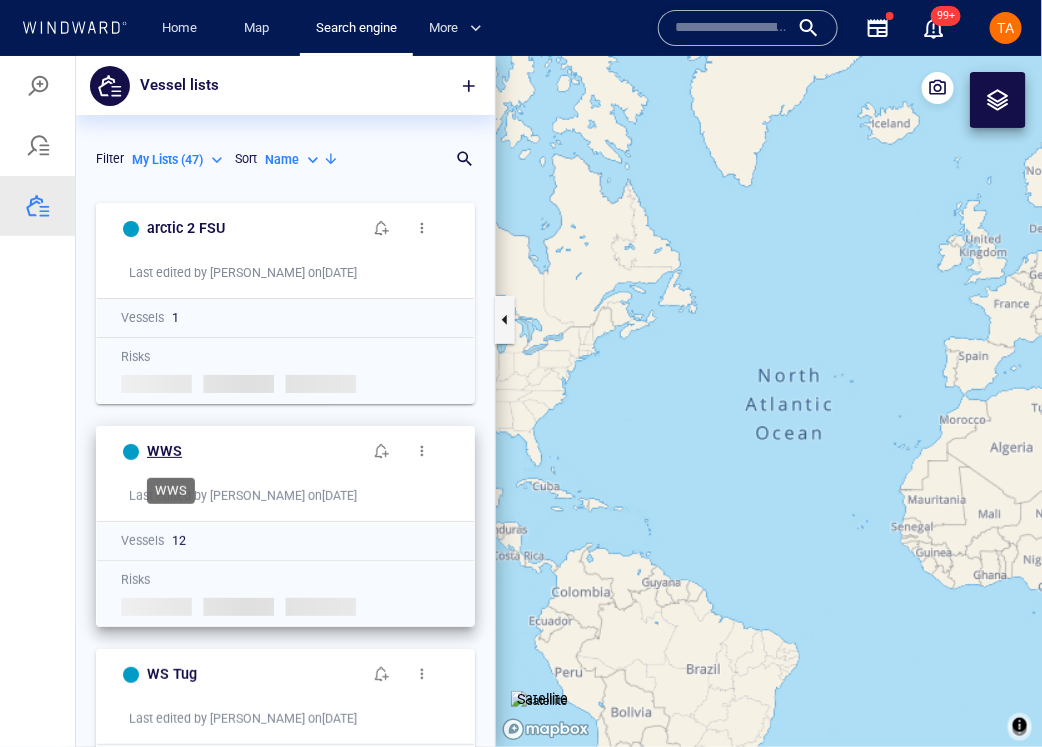 click on "WWS" at bounding box center [164, 450] 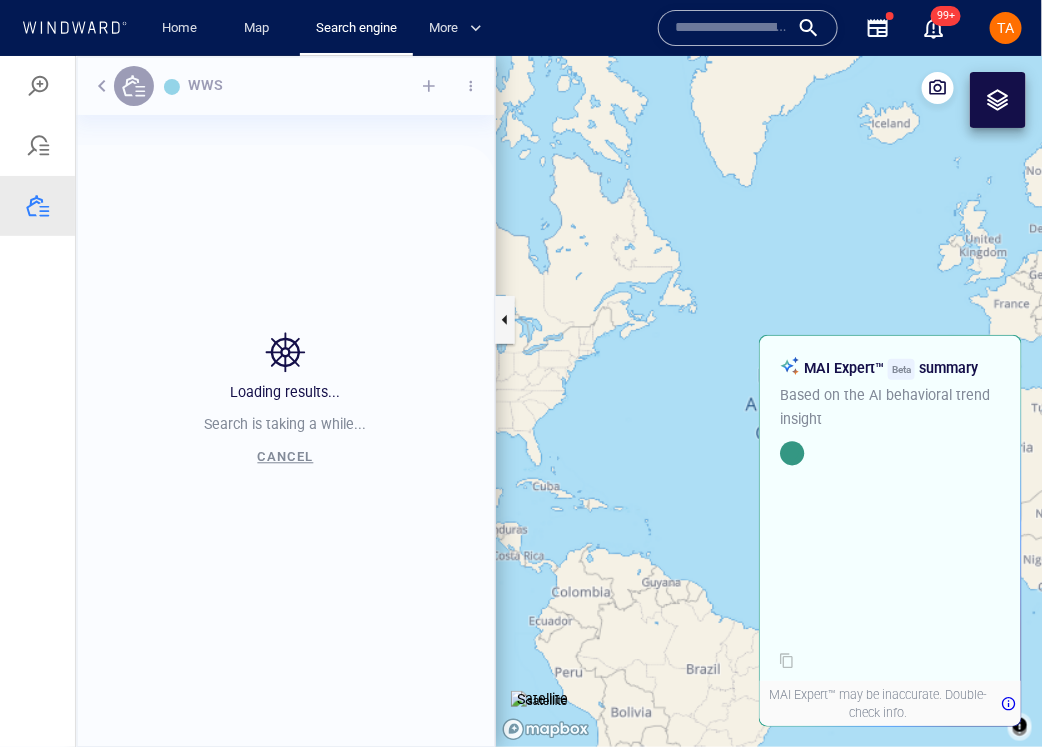 scroll, scrollTop: 20, scrollLeft: 20, axis: both 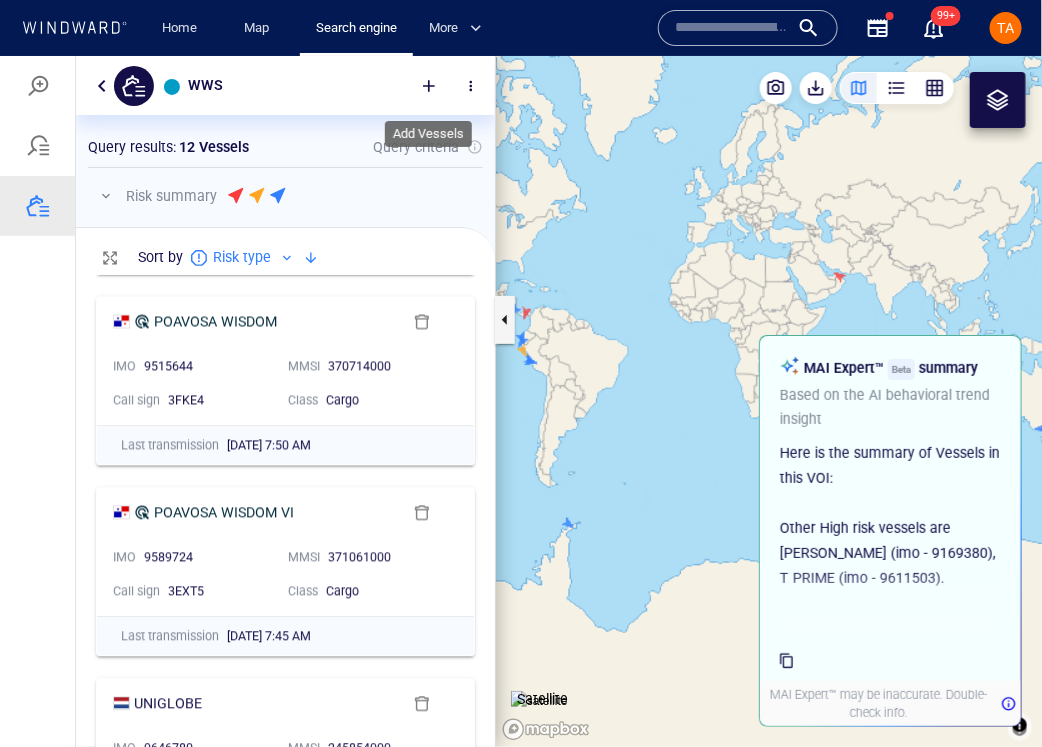click at bounding box center (429, 85) 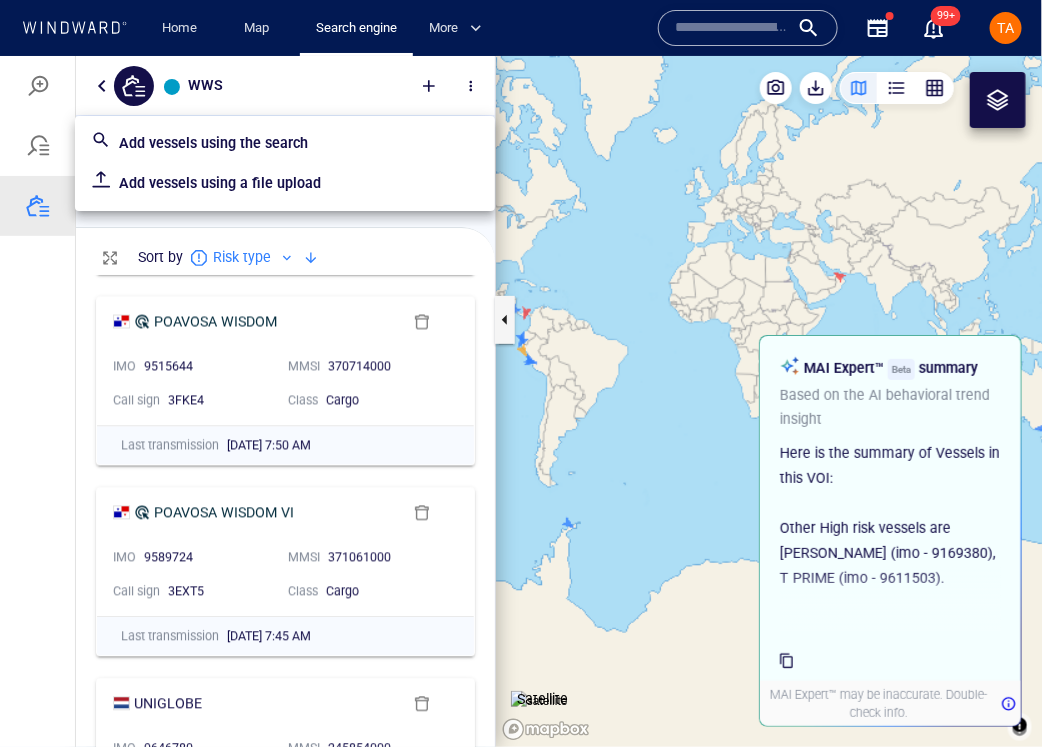 click on "Add vessels using the search" at bounding box center (299, 142) 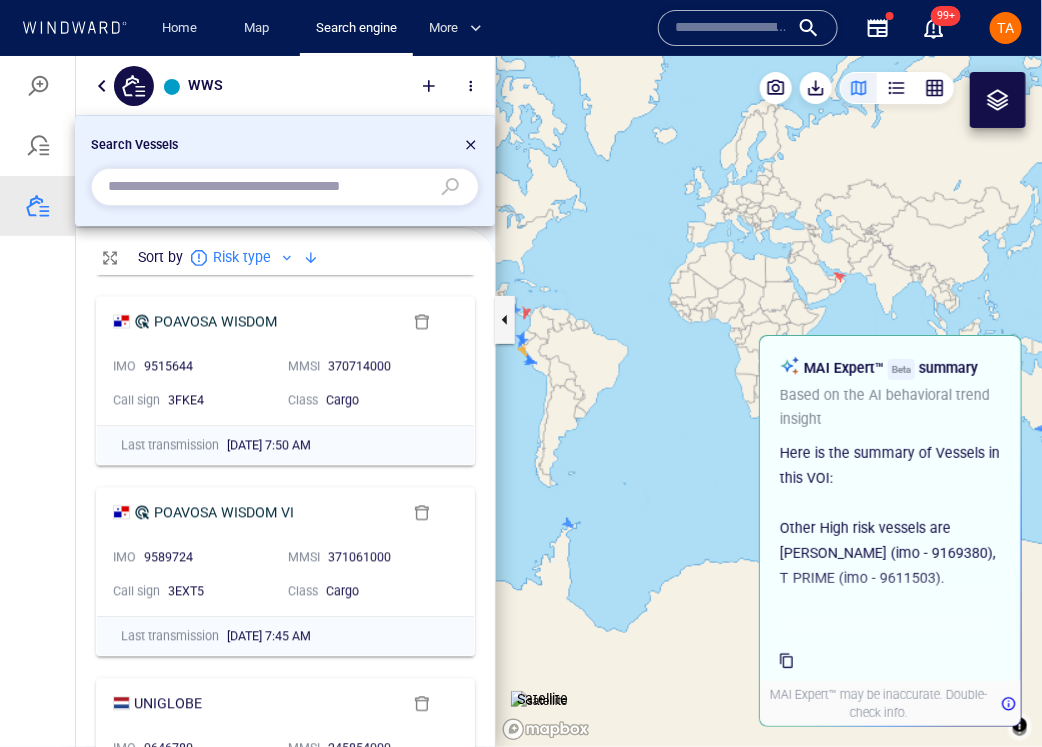 click at bounding box center (269, 186) 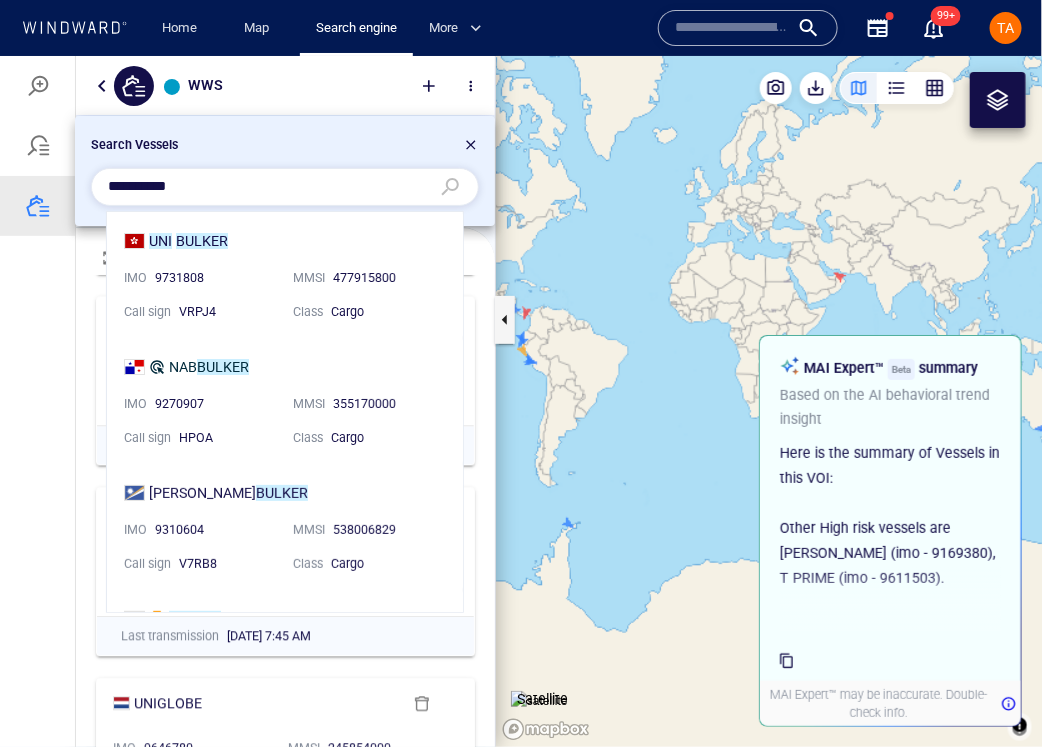 scroll, scrollTop: 20, scrollLeft: 20, axis: both 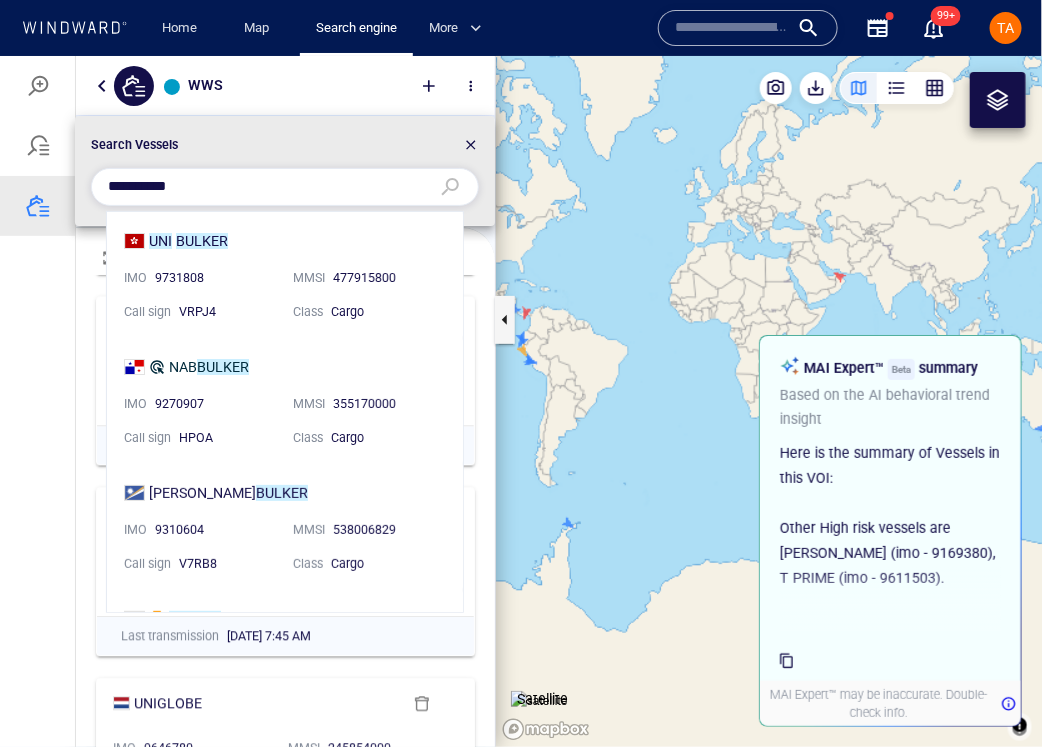 click on "UNI   BULKER IMO 9731808 MMSI 477915800 Call sign VRPJ4 Class Cargo" at bounding box center [285, 274] 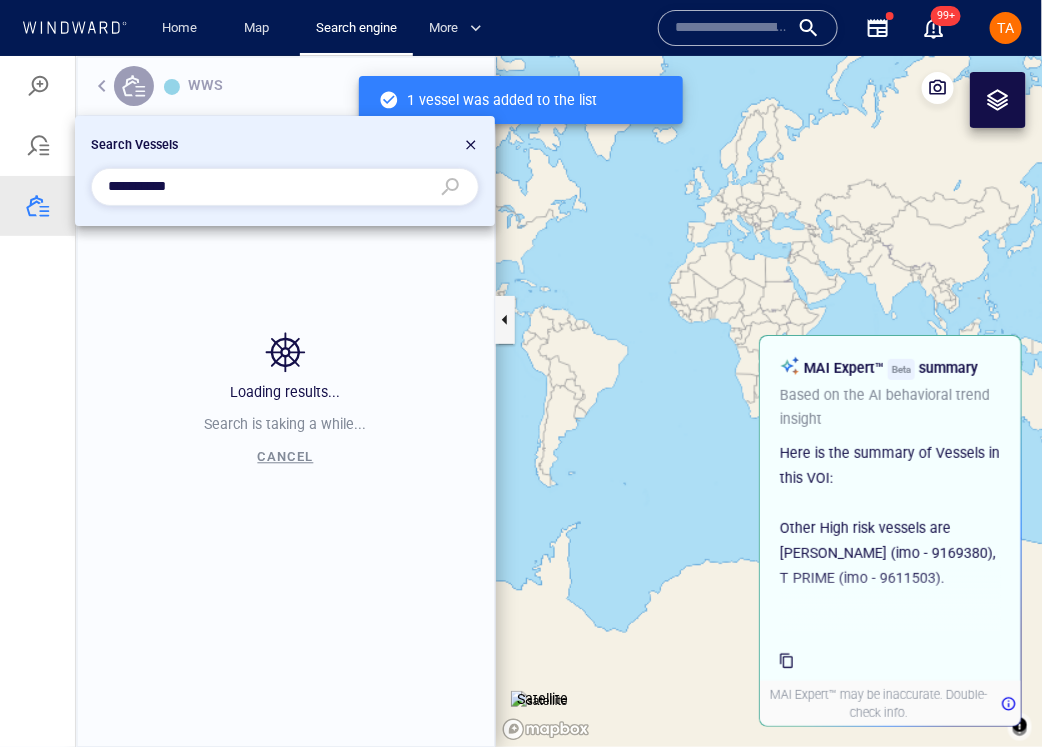 scroll, scrollTop: 20, scrollLeft: 20, axis: both 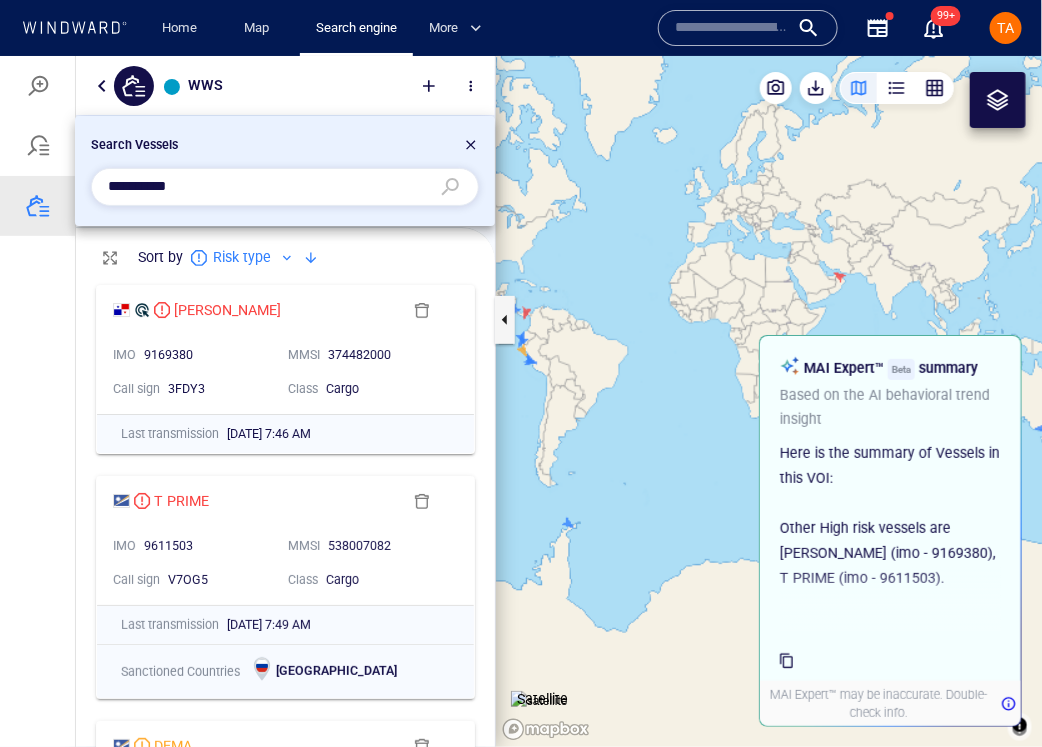 click on "**********" at bounding box center (269, 186) 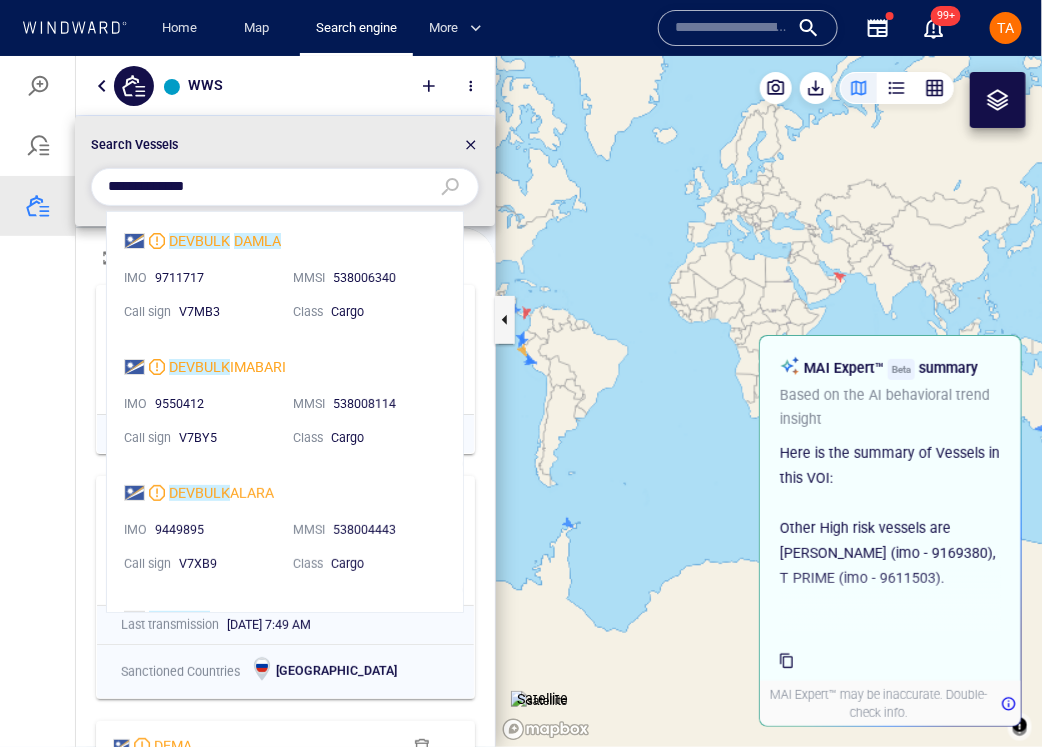 scroll, scrollTop: 20, scrollLeft: 20, axis: both 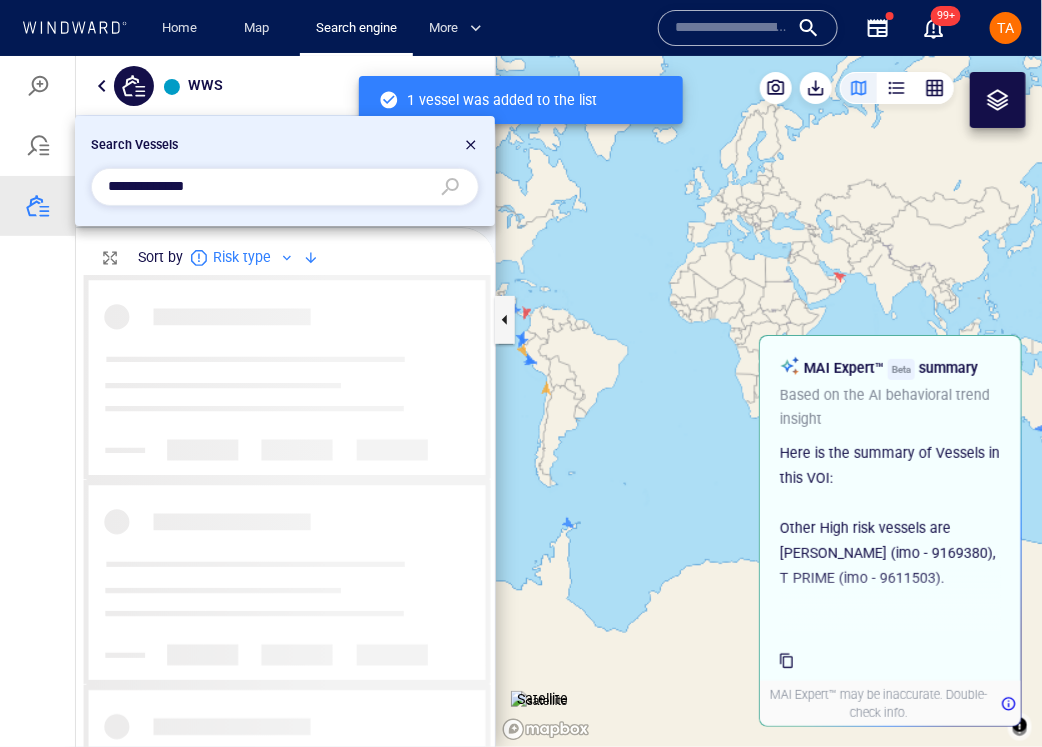 click on "**********" at bounding box center (269, 186) 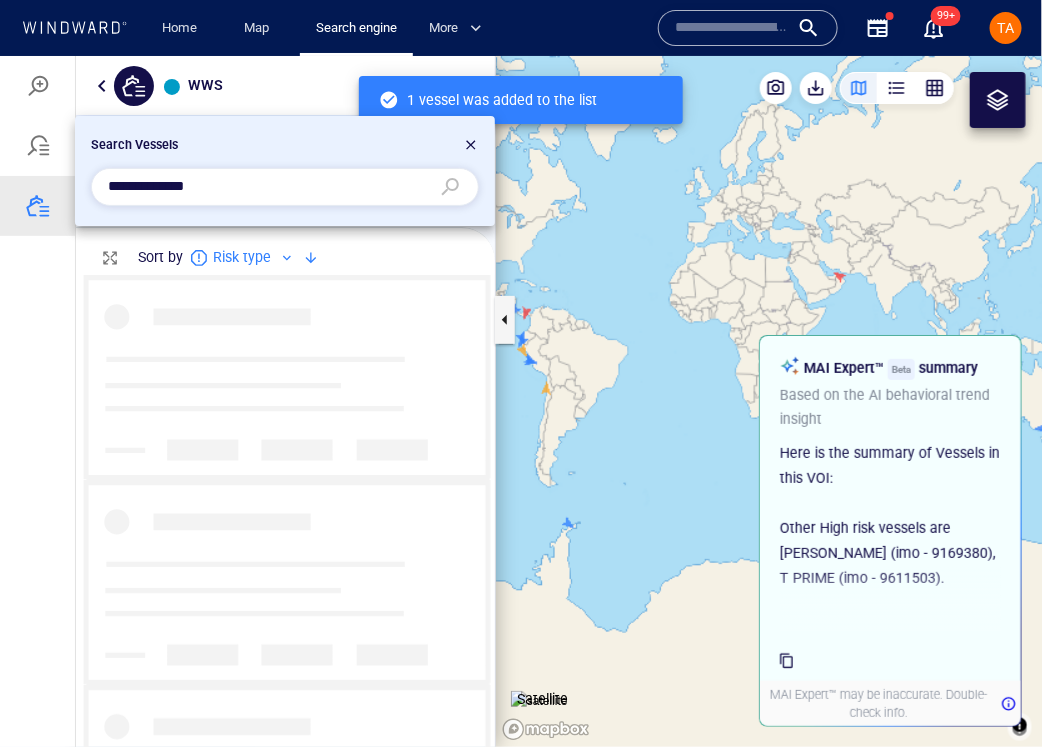 click on "**********" at bounding box center (269, 186) 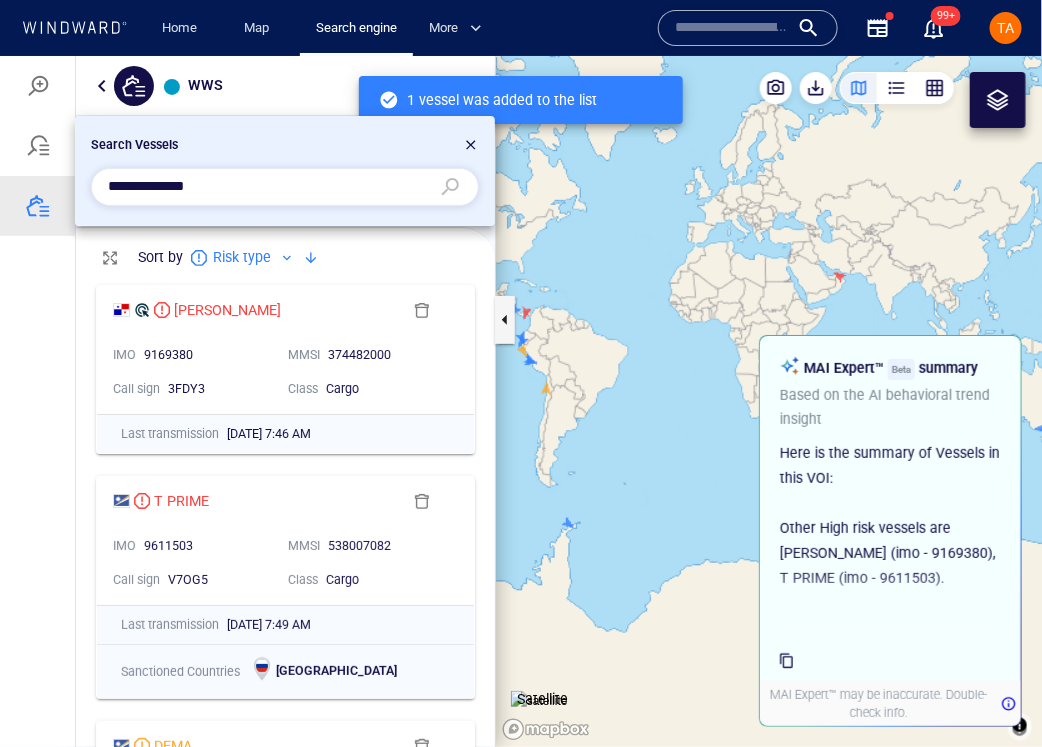 click on "**********" at bounding box center [269, 186] 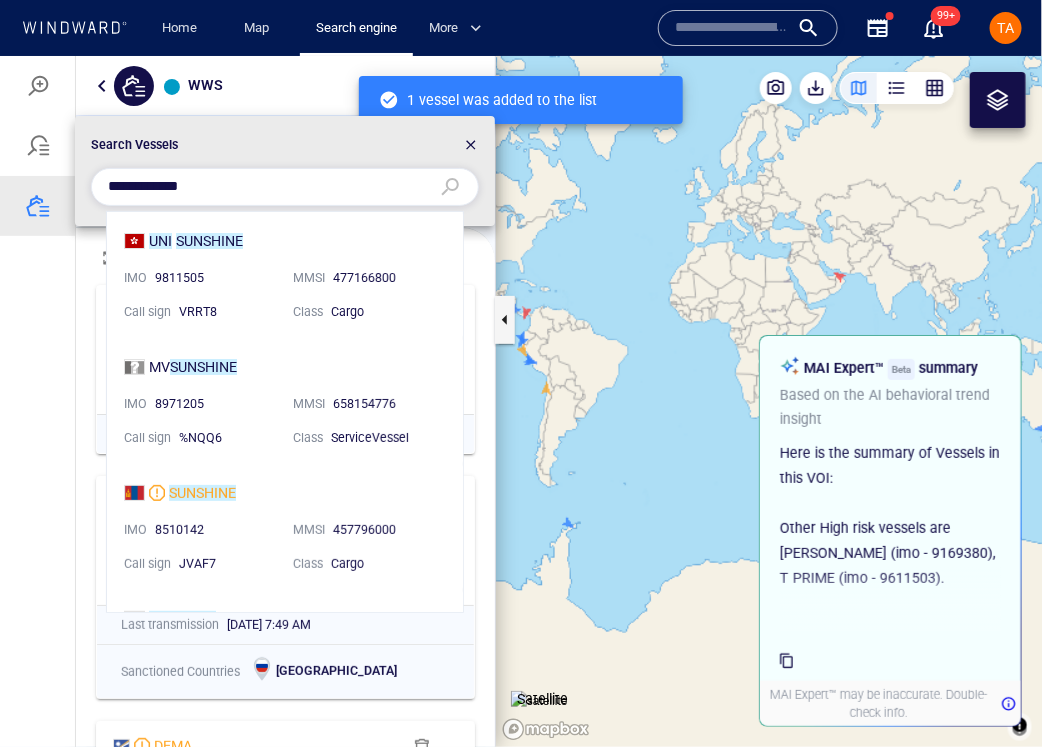 scroll, scrollTop: 20, scrollLeft: 20, axis: both 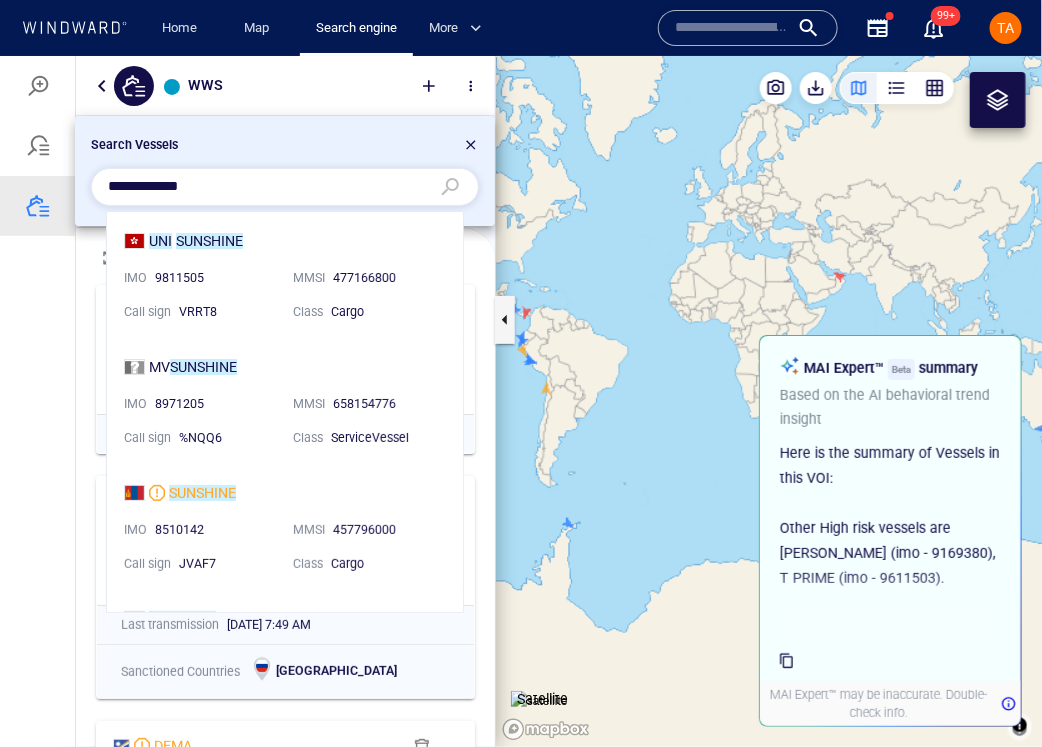click on "UNI   SUNSHINE IMO 9811505 MMSI 477166800 Call sign VRRT8 Class Cargo" at bounding box center [285, 274] 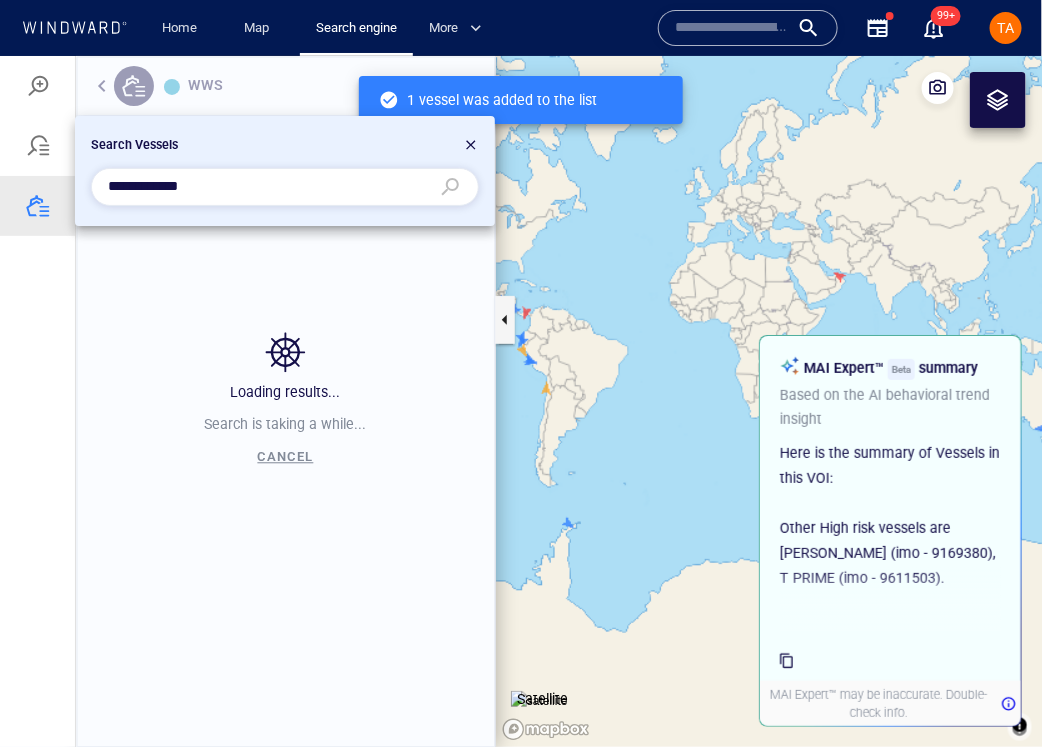 scroll, scrollTop: 20, scrollLeft: 20, axis: both 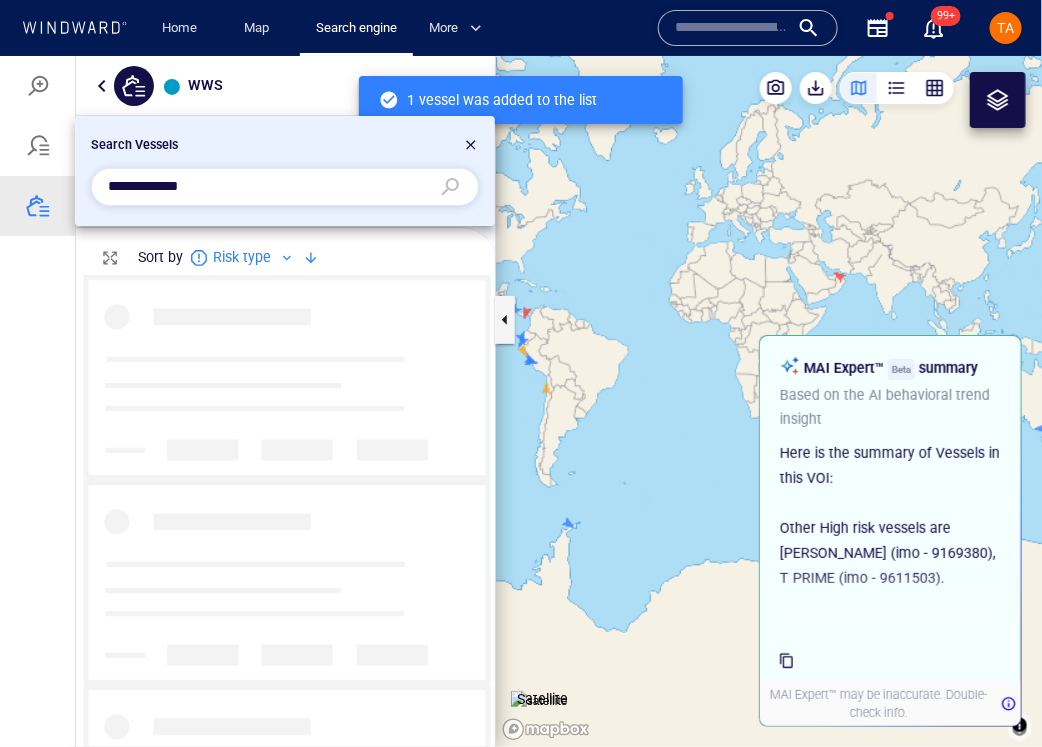 click on "**********" at bounding box center [269, 186] 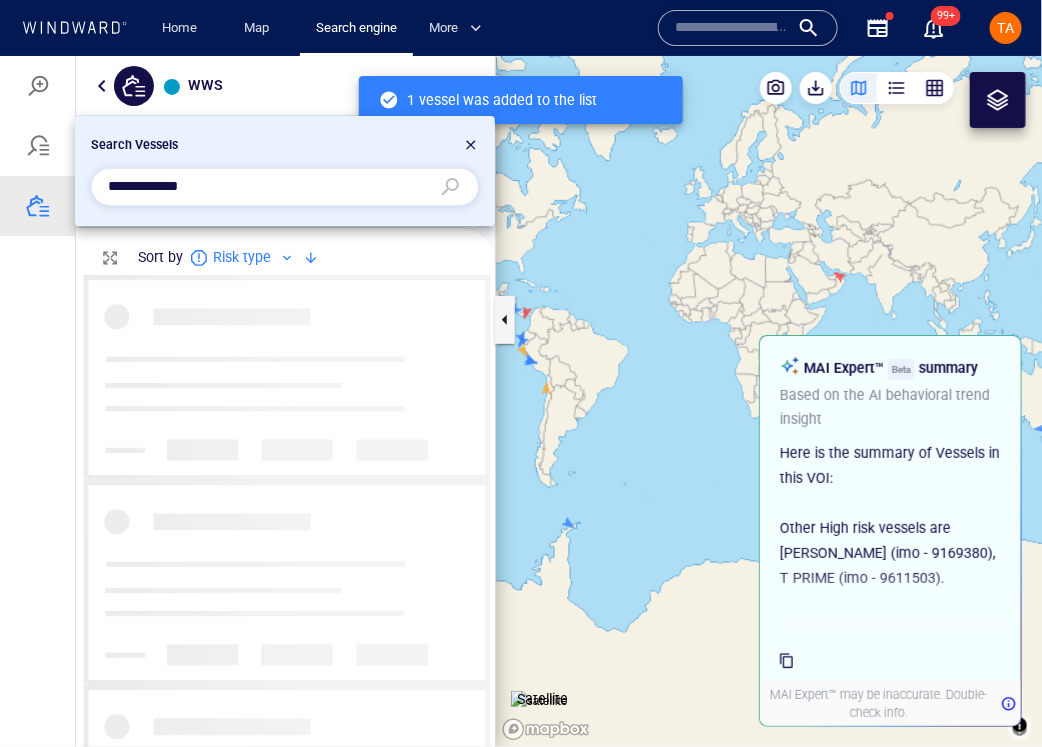 click on "**********" at bounding box center (269, 186) 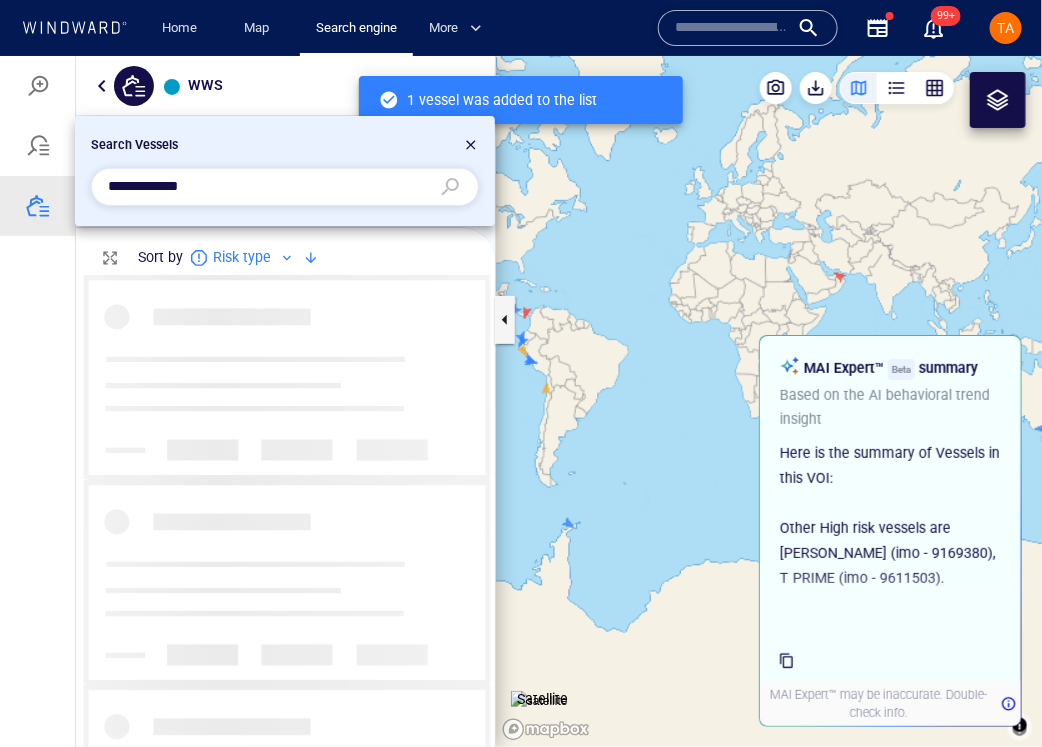 click on "**********" at bounding box center [269, 186] 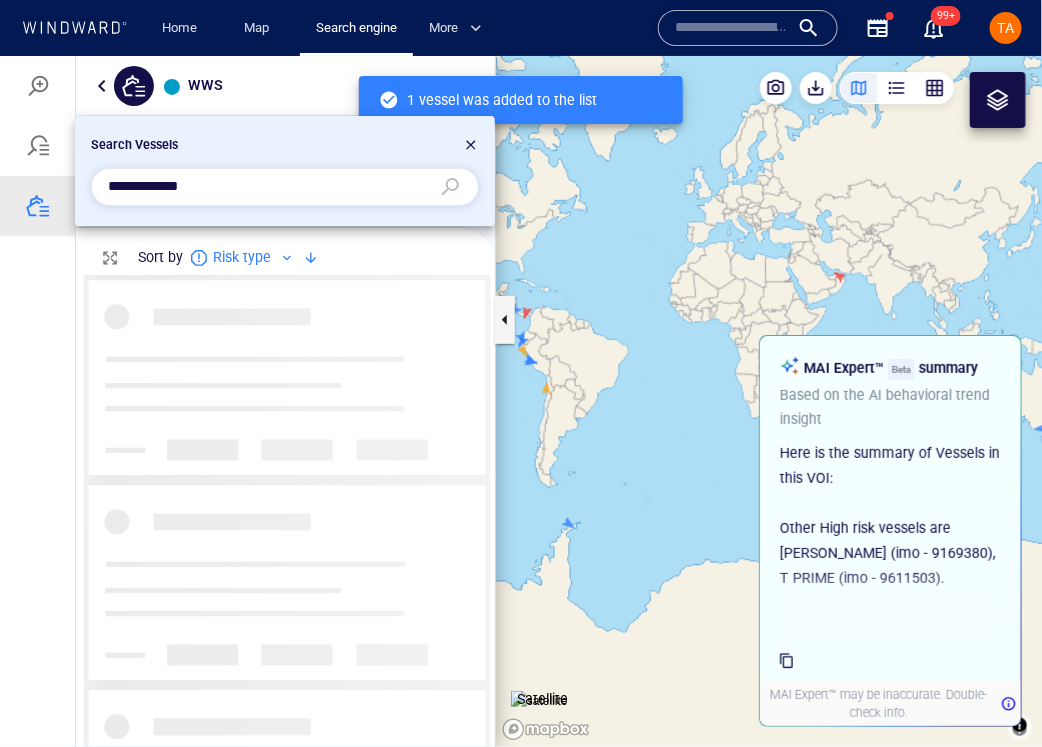 paste 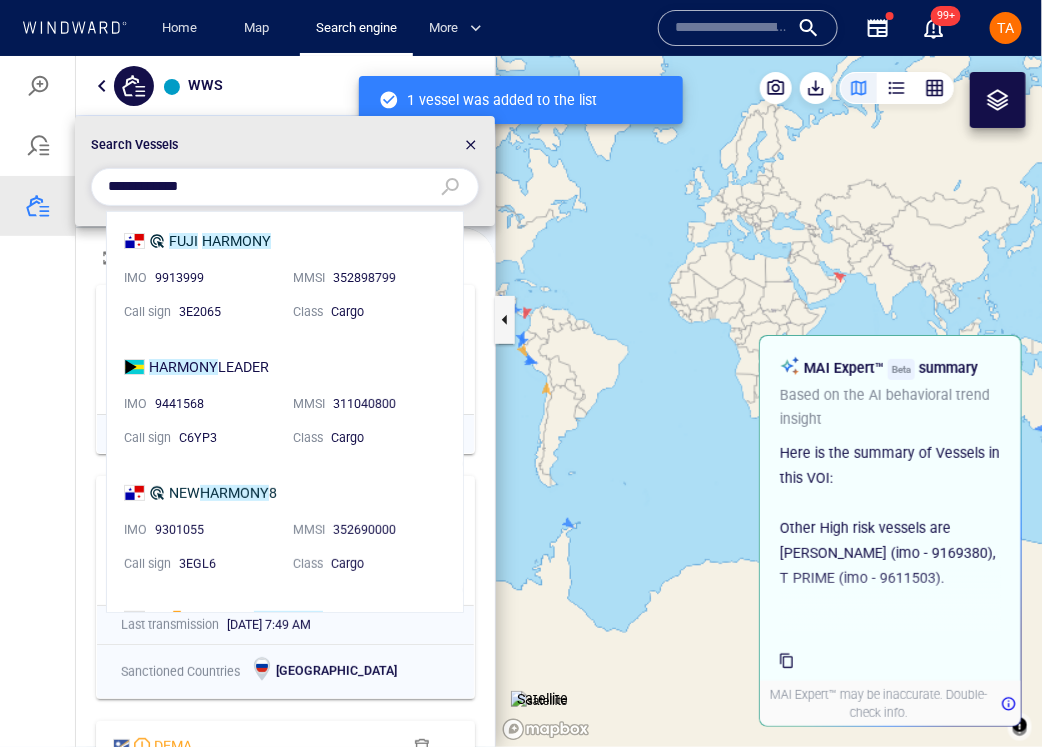 scroll, scrollTop: 20, scrollLeft: 20, axis: both 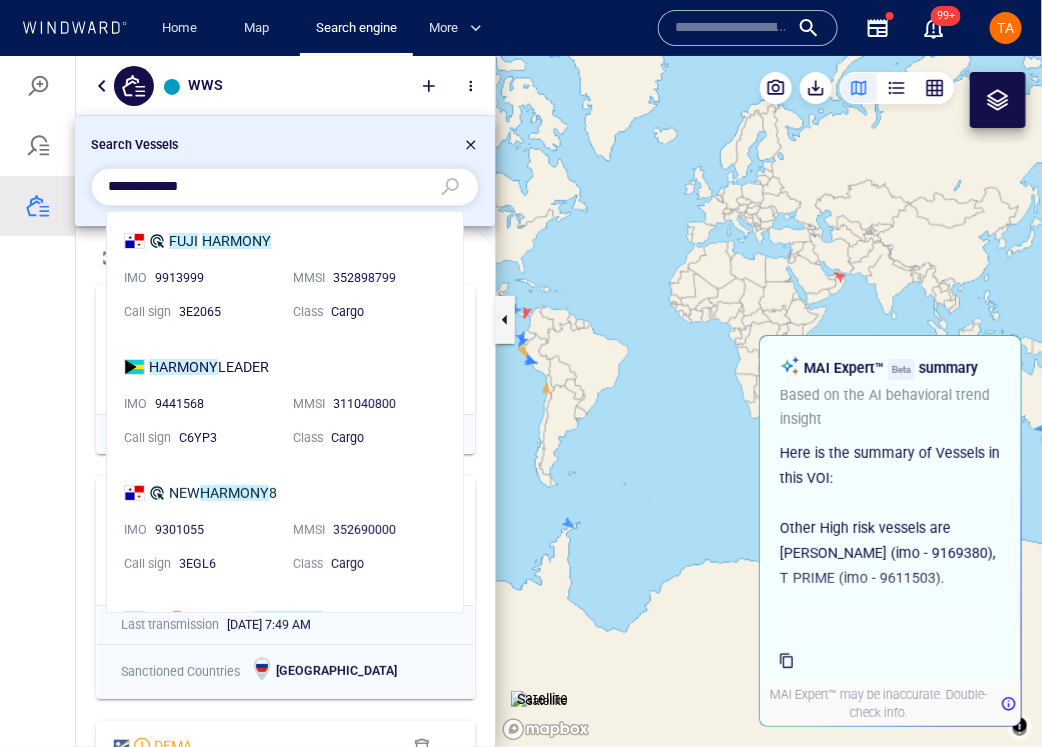 click on "FUJI   HARMONY IMO 9913999 MMSI 352898799 Call sign 3E2065 Class Cargo" at bounding box center (285, 274) 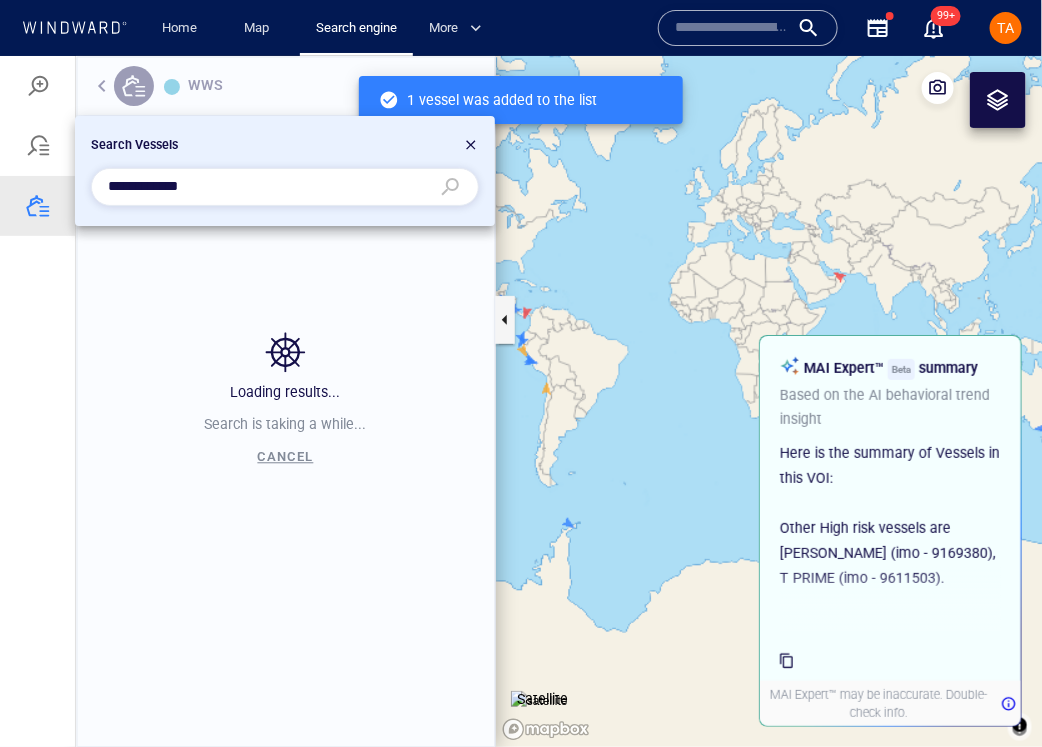 scroll, scrollTop: 20, scrollLeft: 20, axis: both 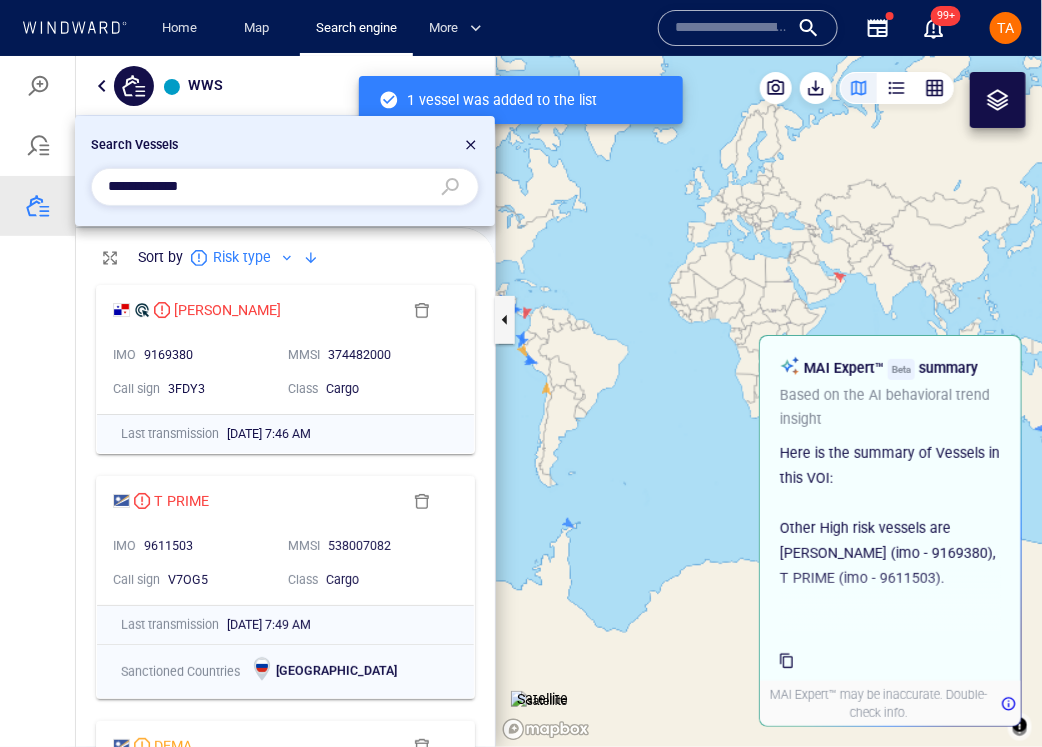 click on "**********" at bounding box center (269, 186) 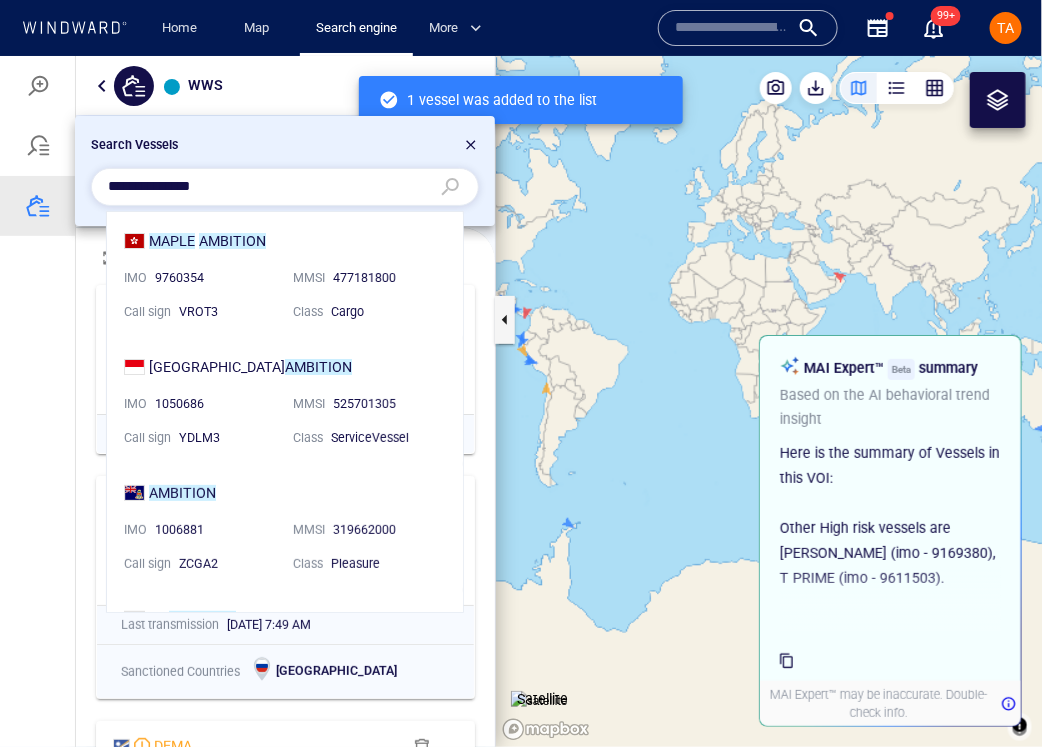 scroll, scrollTop: 20, scrollLeft: 20, axis: both 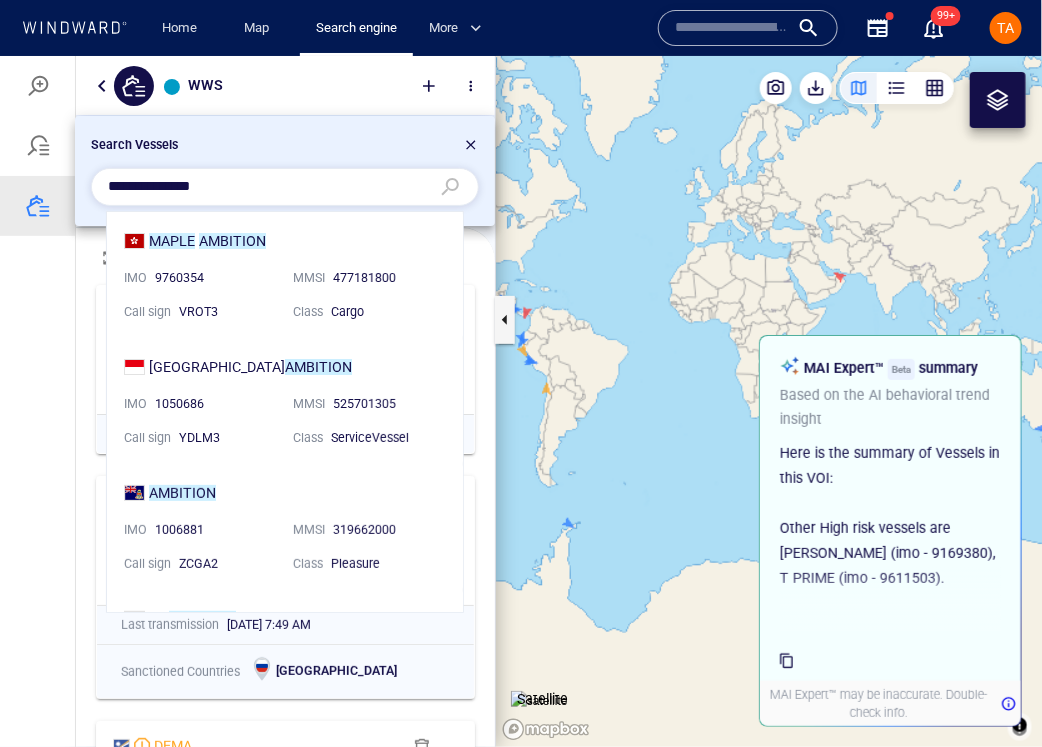 click on "MAPLE   AMBITION IMO 9760354 MMSI 477181800 Call sign VROT3 Class Cargo" at bounding box center [285, 274] 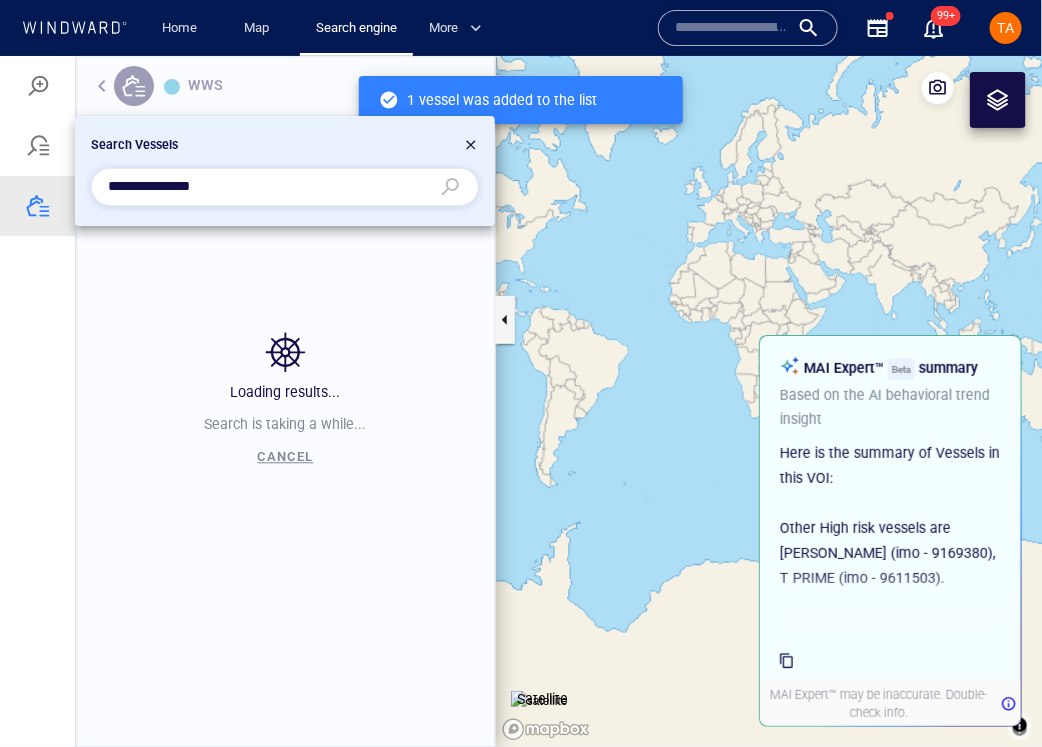 scroll, scrollTop: 20, scrollLeft: 20, axis: both 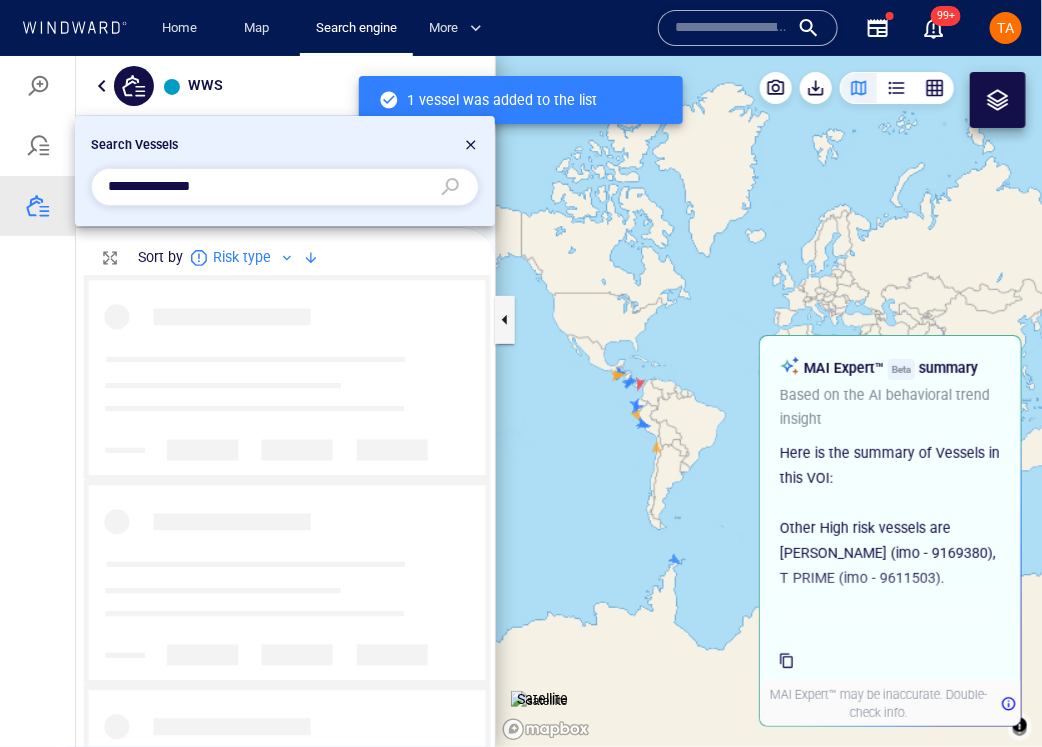 click on "**********" at bounding box center (269, 186) 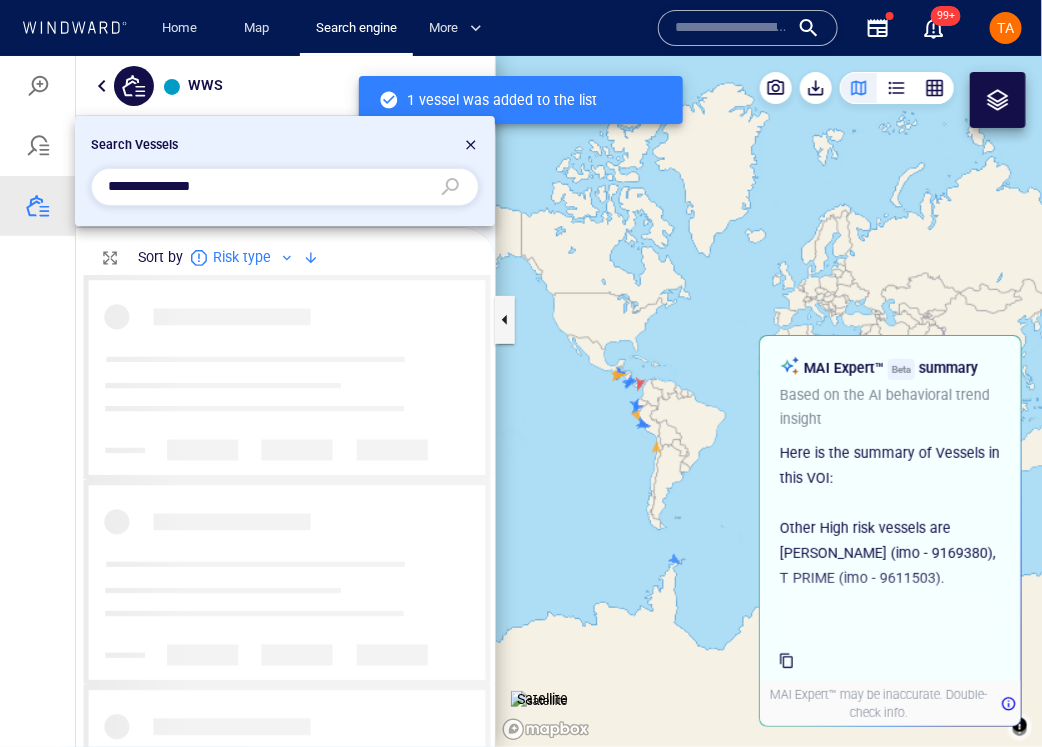 click on "**********" at bounding box center [269, 186] 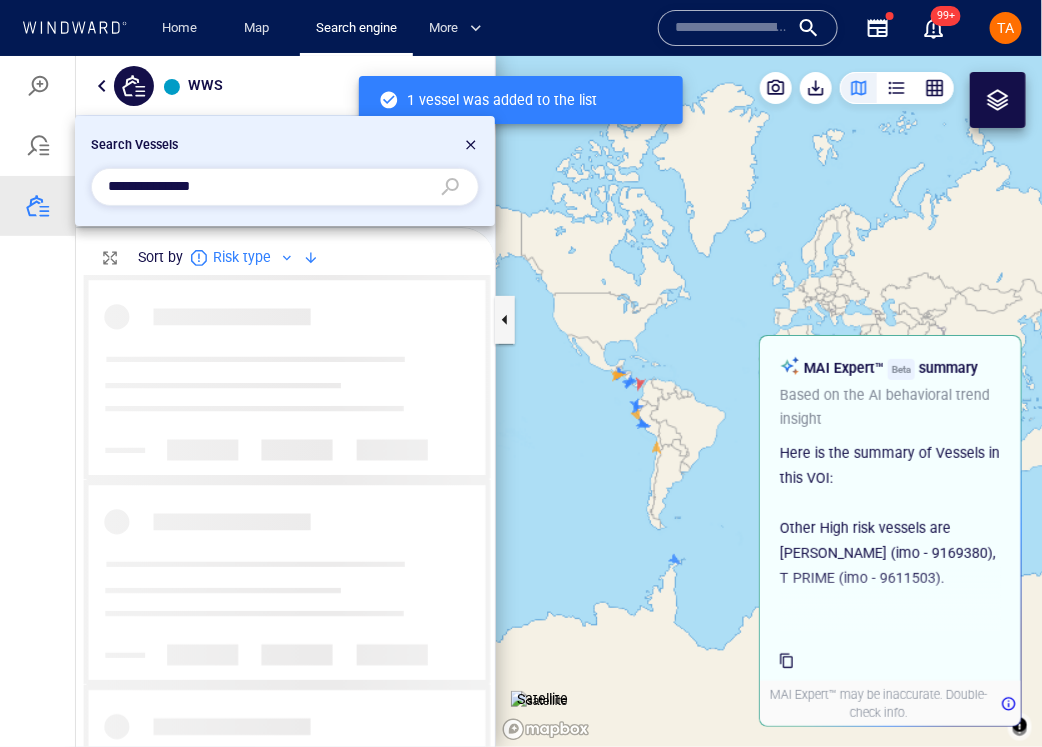 click on "**********" at bounding box center [269, 186] 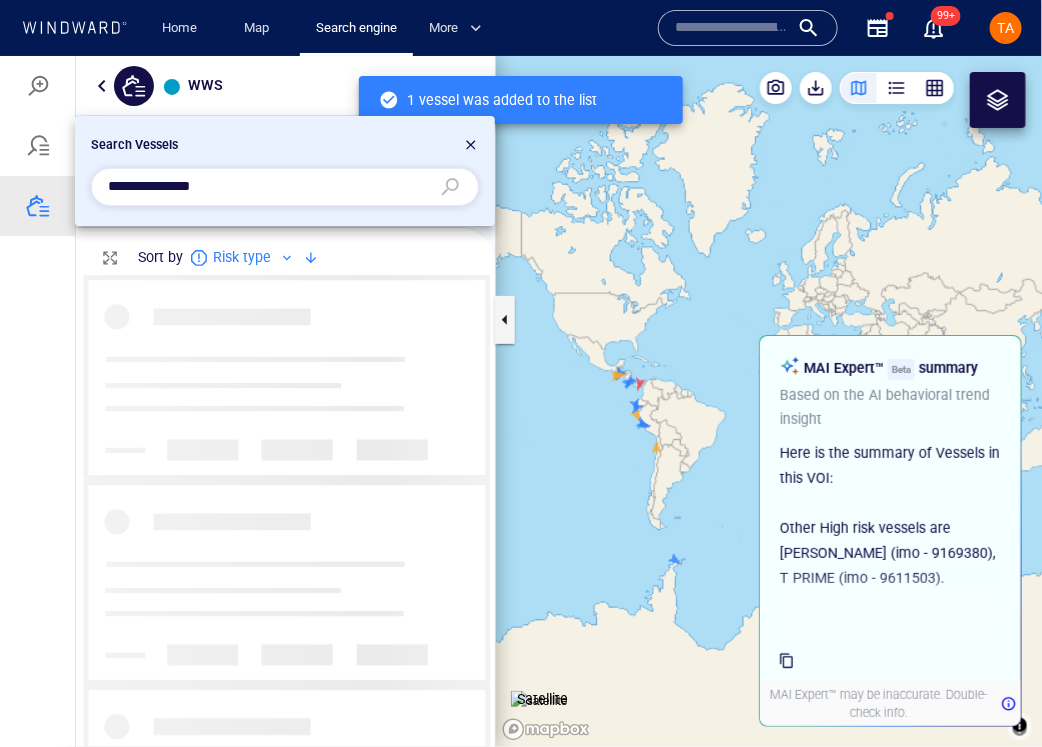 paste 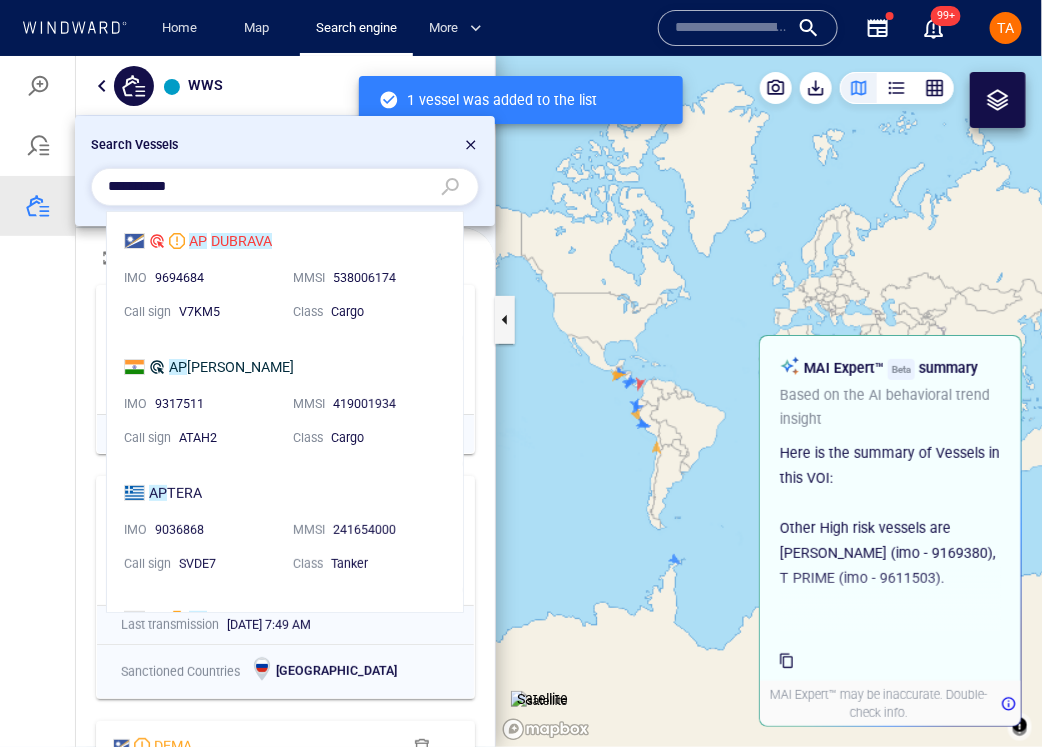 scroll 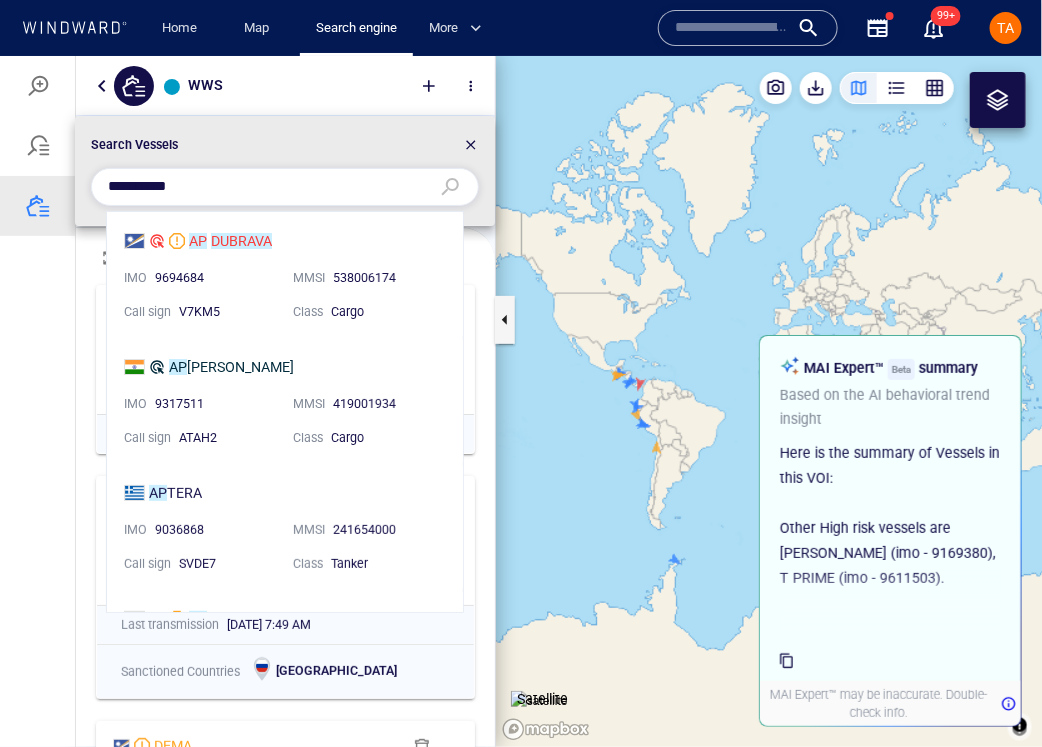 type on "**********" 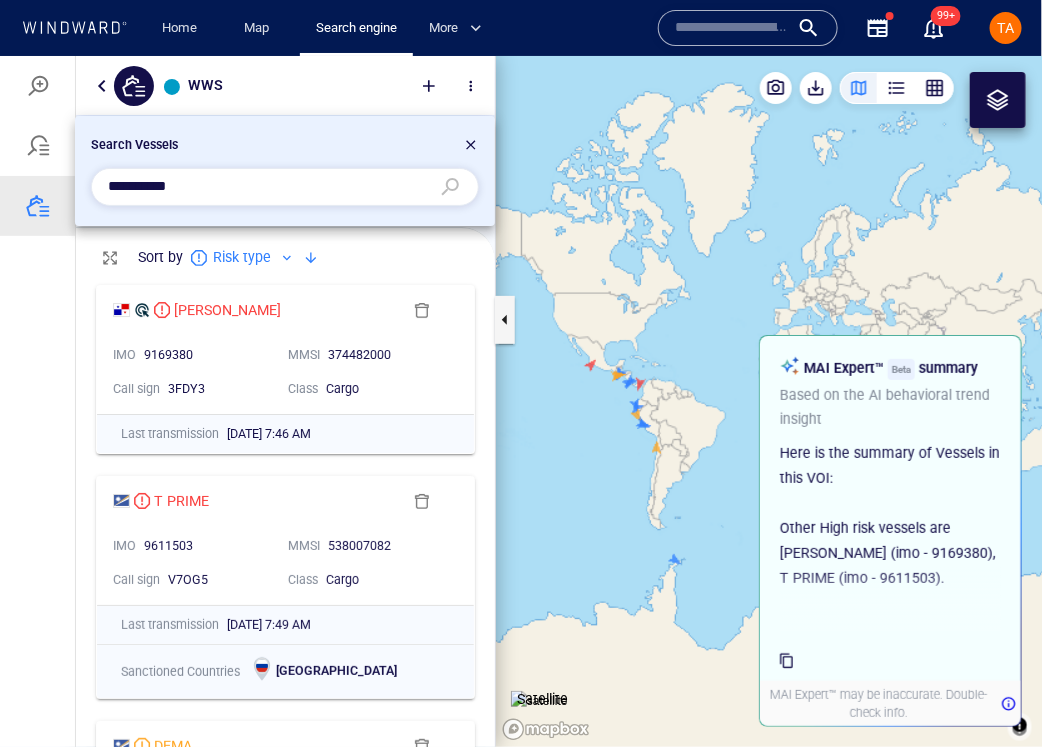 click at bounding box center [471, 147] 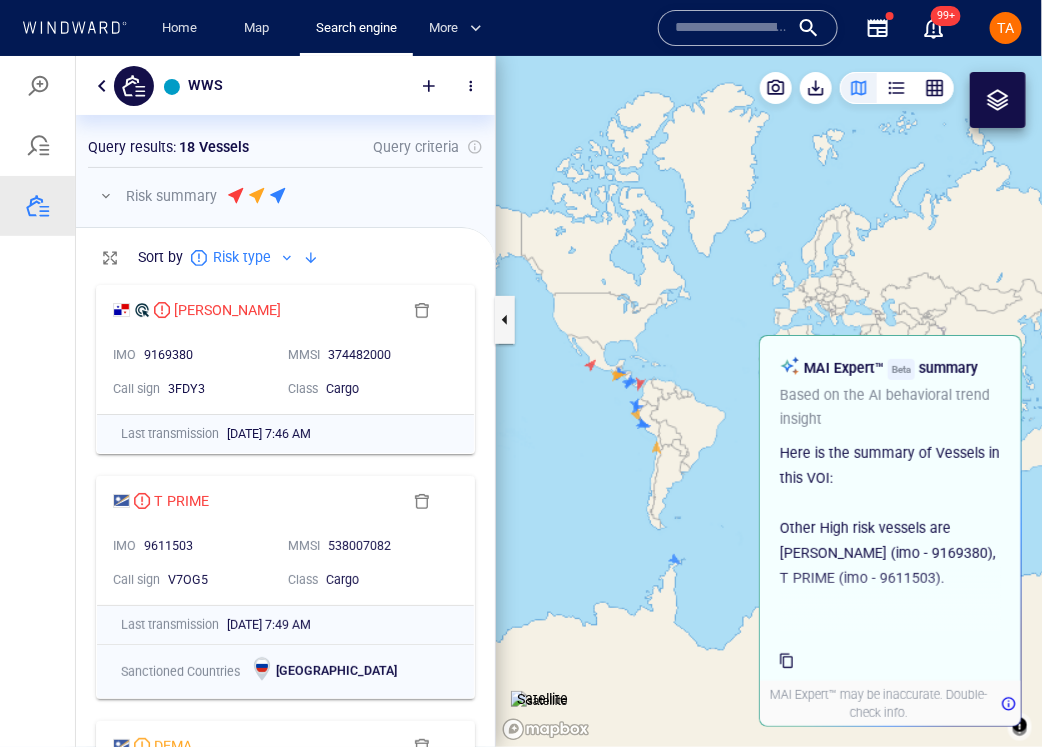 scroll, scrollTop: 375, scrollLeft: 0, axis: vertical 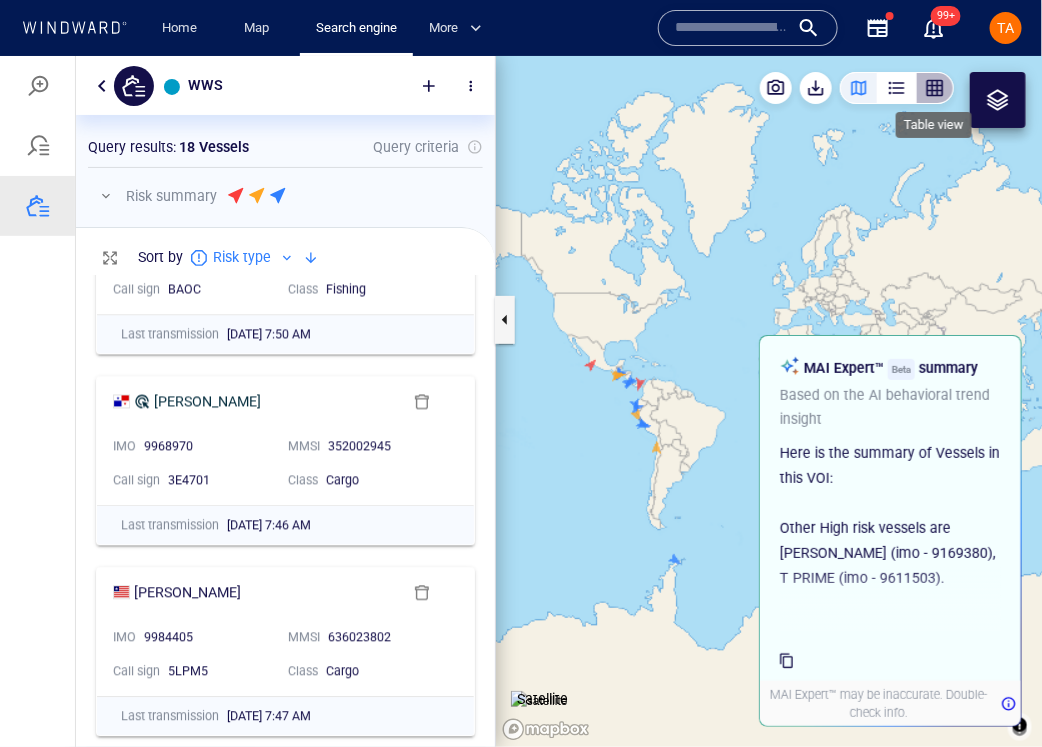 click at bounding box center (935, 87) 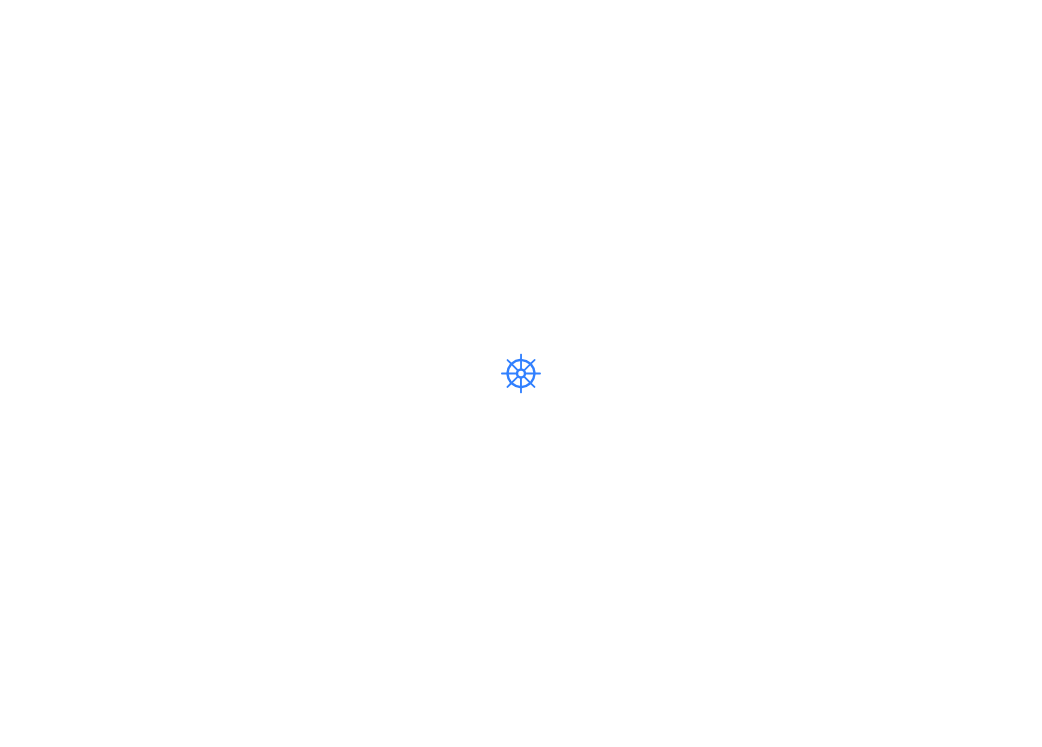 scroll, scrollTop: 0, scrollLeft: 0, axis: both 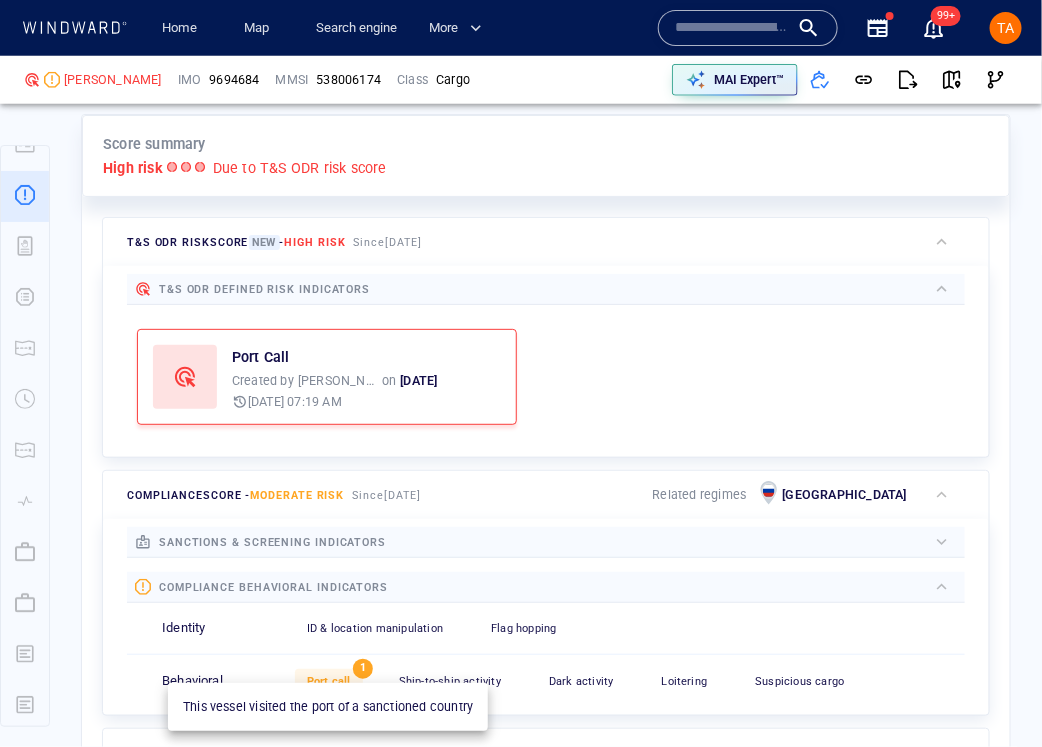 click on "Port call" at bounding box center (329, 681) 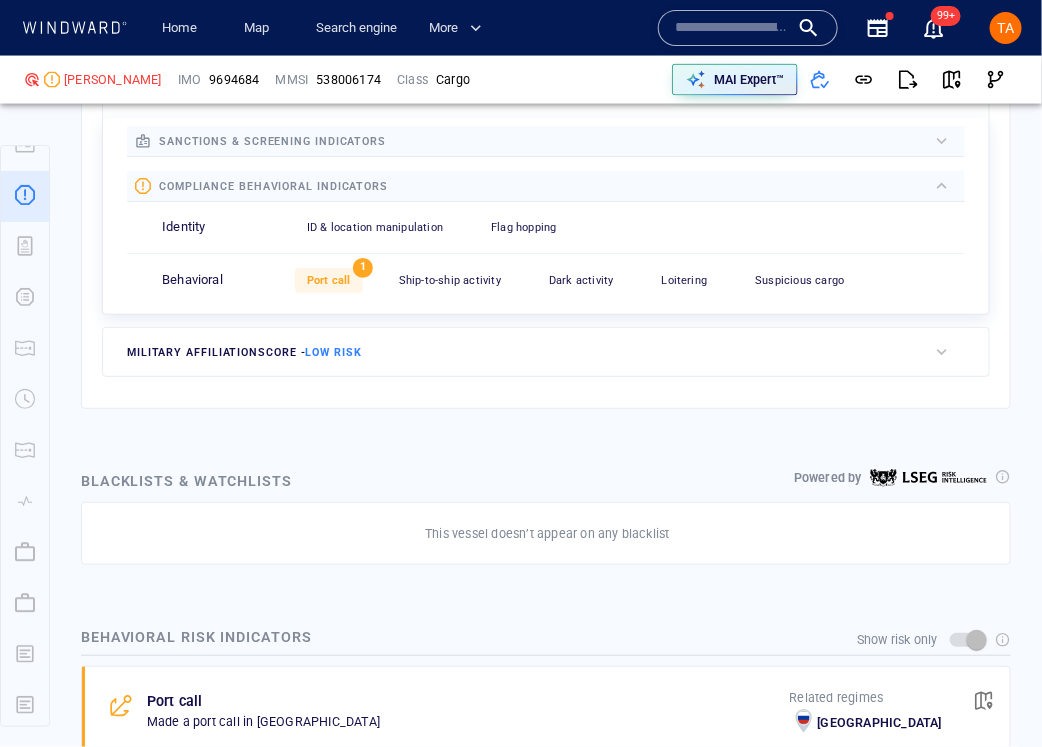 scroll, scrollTop: 1060, scrollLeft: 0, axis: vertical 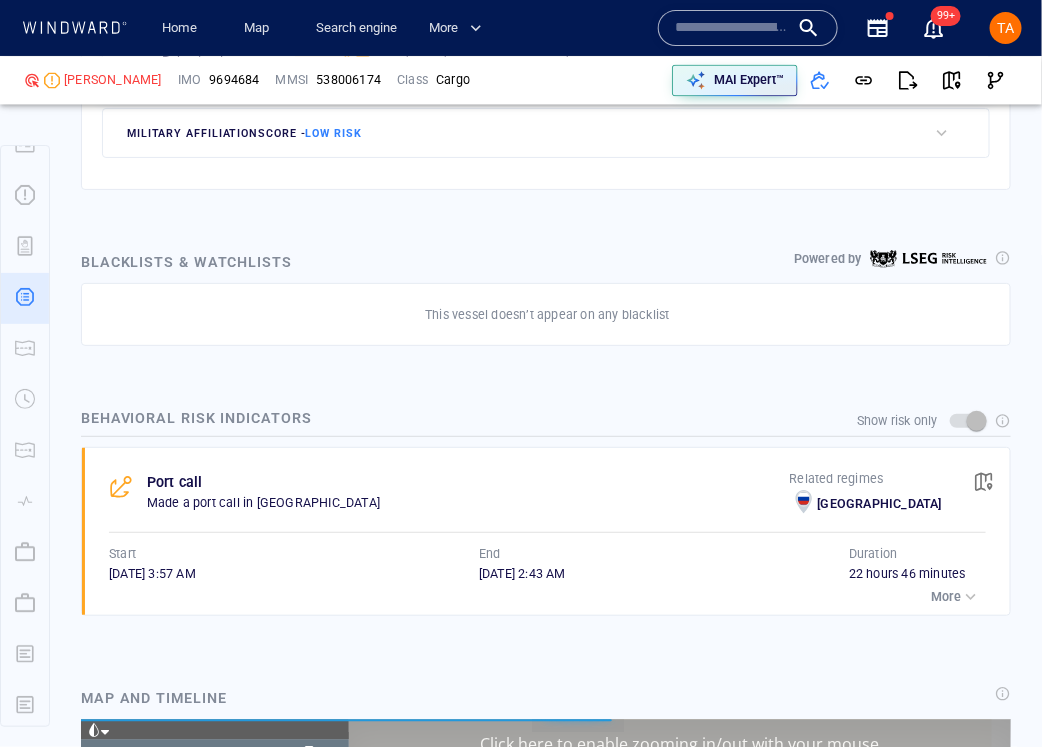 click on "More" at bounding box center [946, 597] 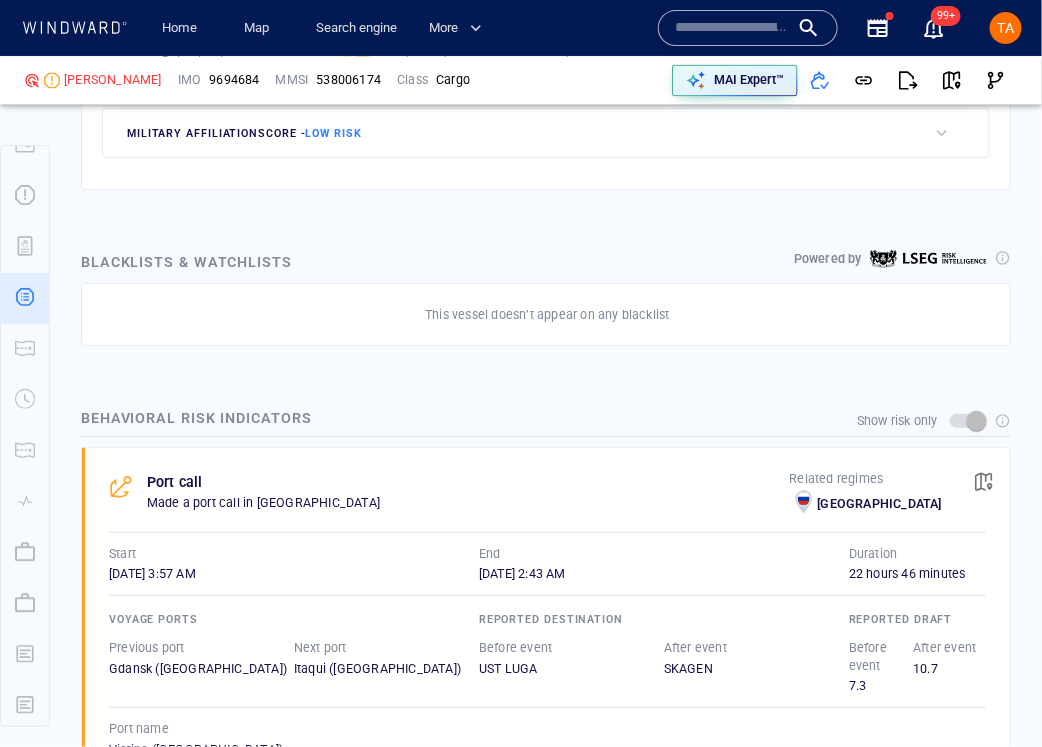 scroll, scrollTop: 1205, scrollLeft: 0, axis: vertical 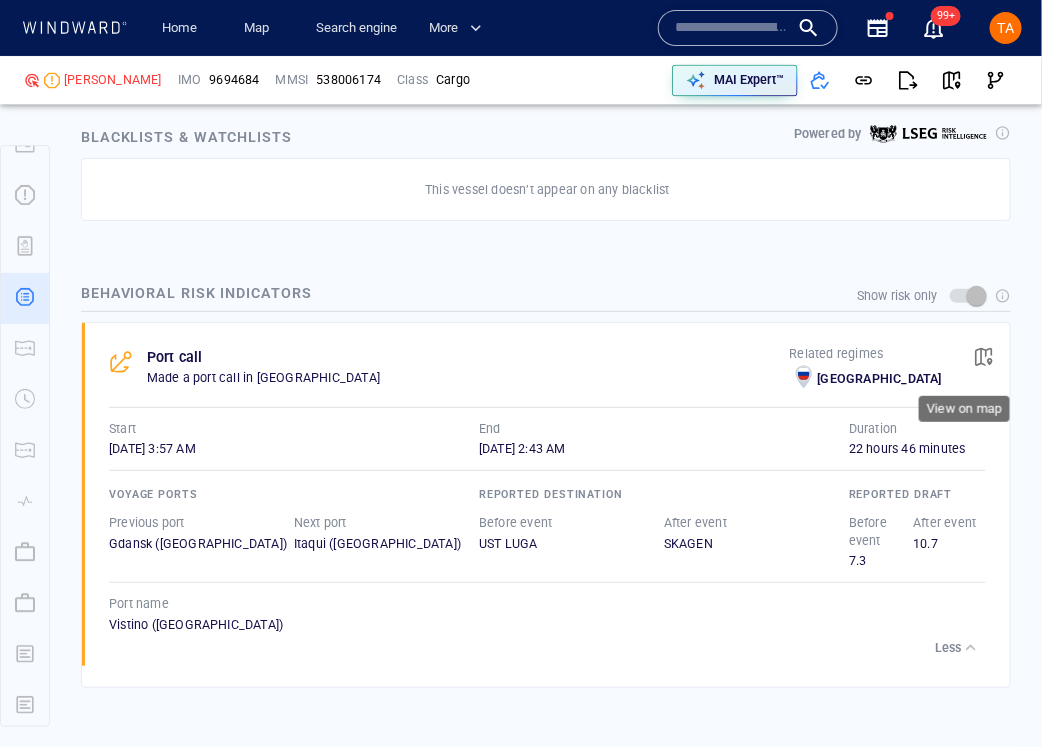 click at bounding box center (984, 357) 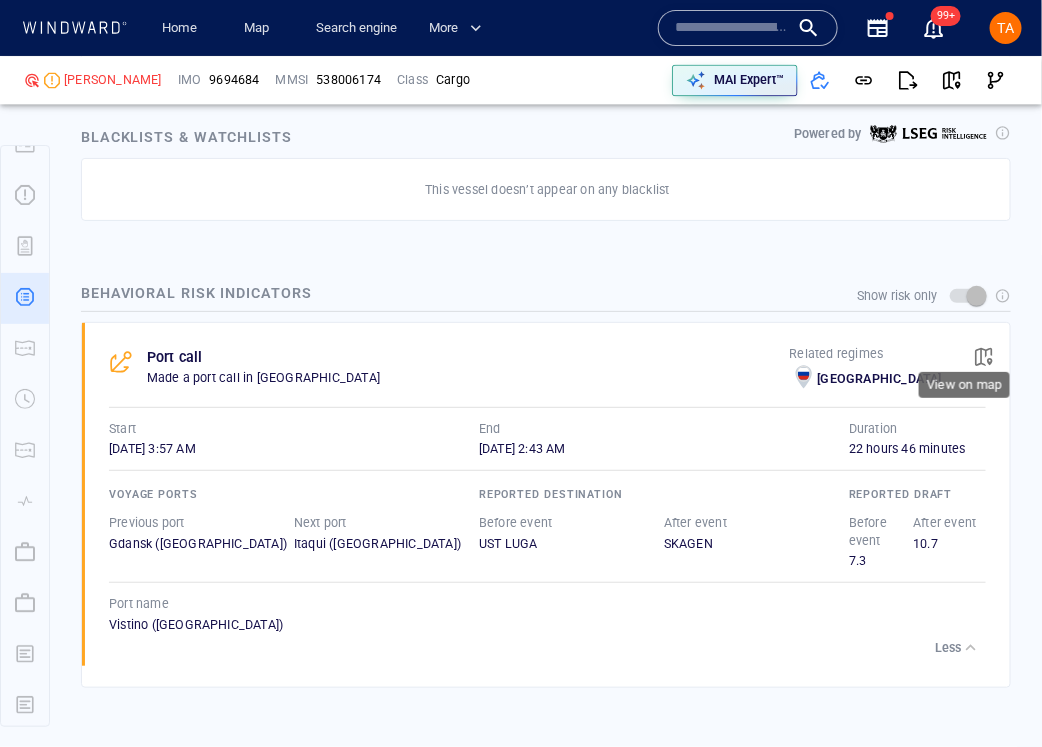 scroll, scrollTop: 1628, scrollLeft: 0, axis: vertical 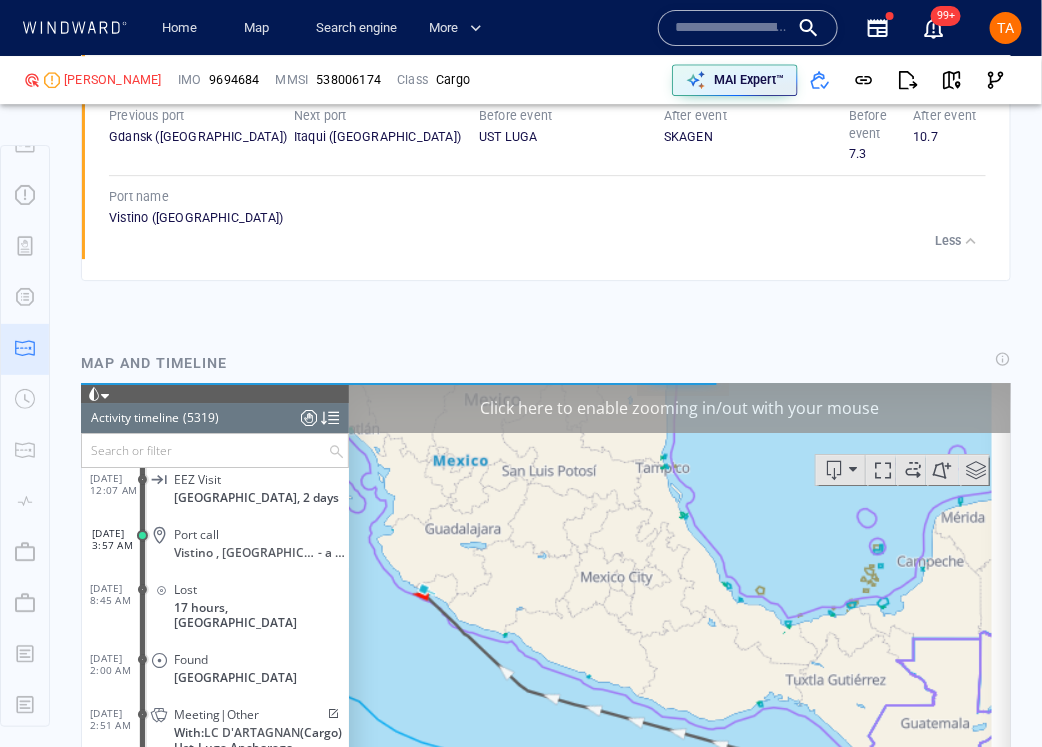 click on "Click here to enable zooming in/out with your mouse" at bounding box center [679, 408] 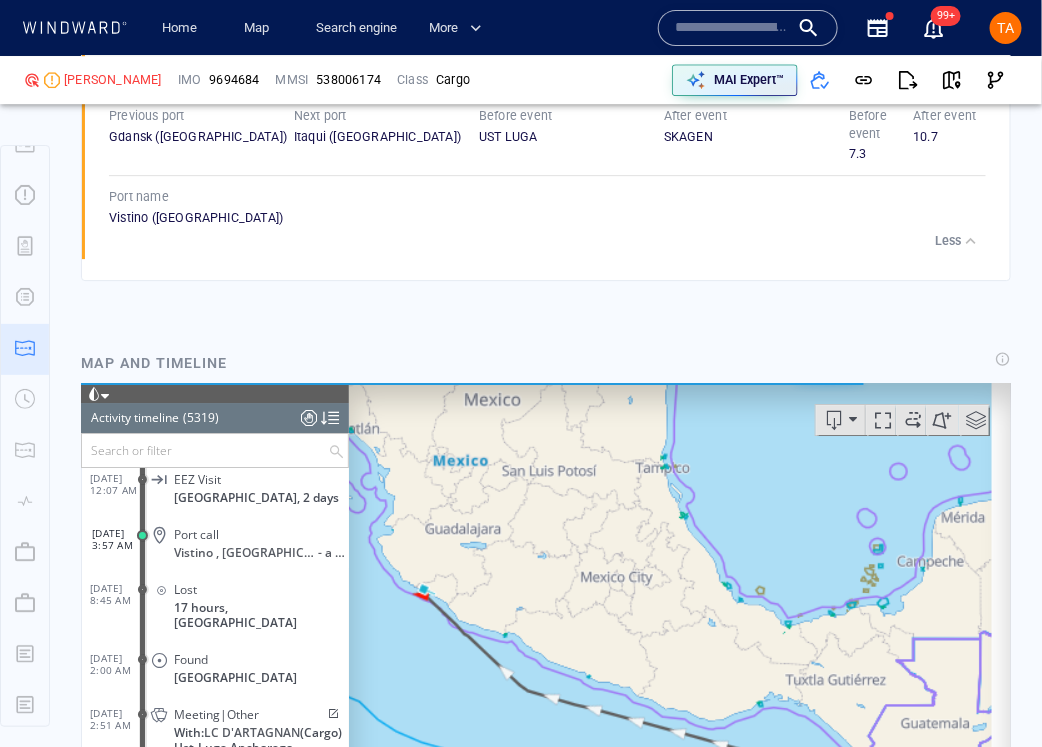 click on "Port call" 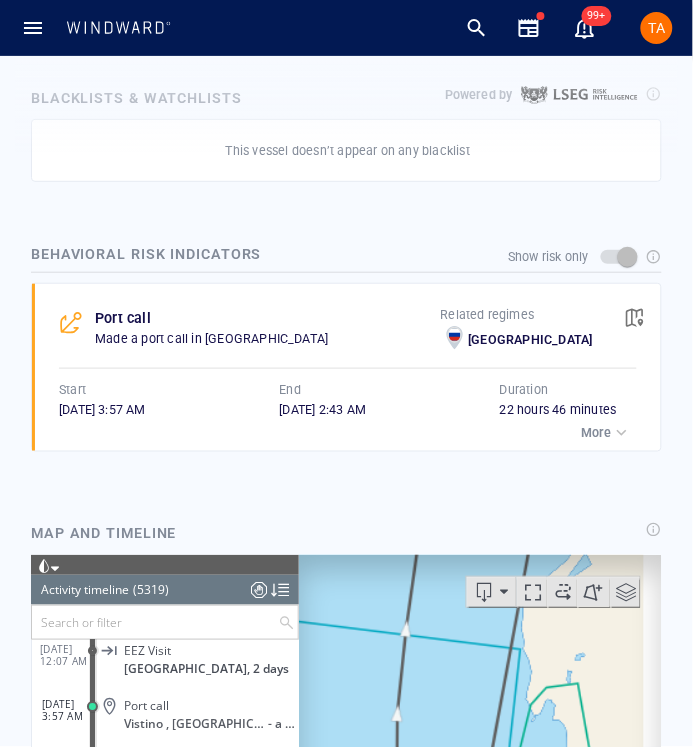 scroll, scrollTop: 1786, scrollLeft: 0, axis: vertical 